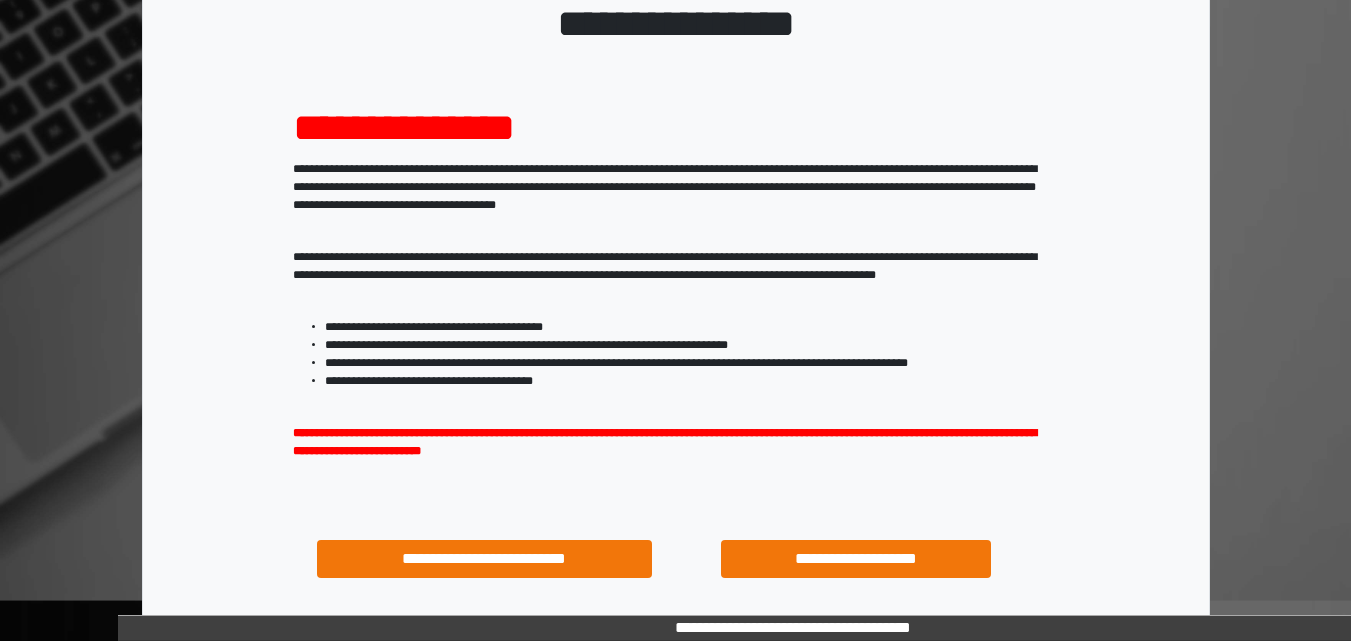 scroll, scrollTop: 287, scrollLeft: 0, axis: vertical 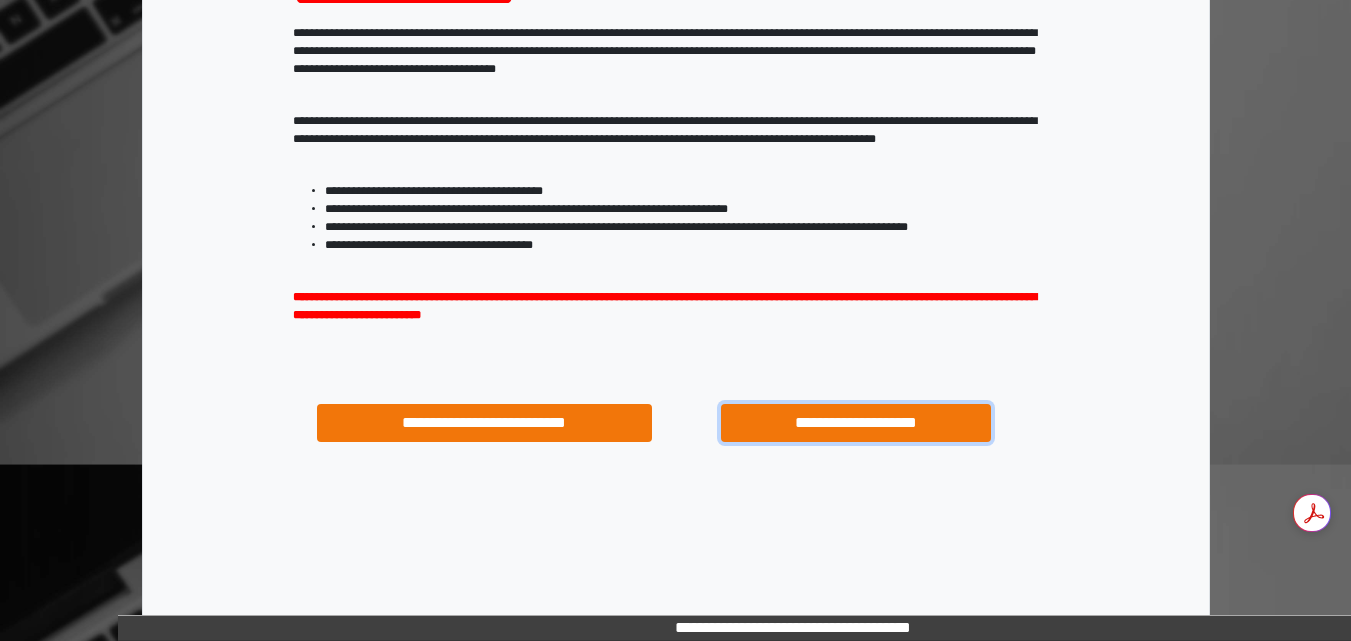click on "**********" at bounding box center (855, 423) 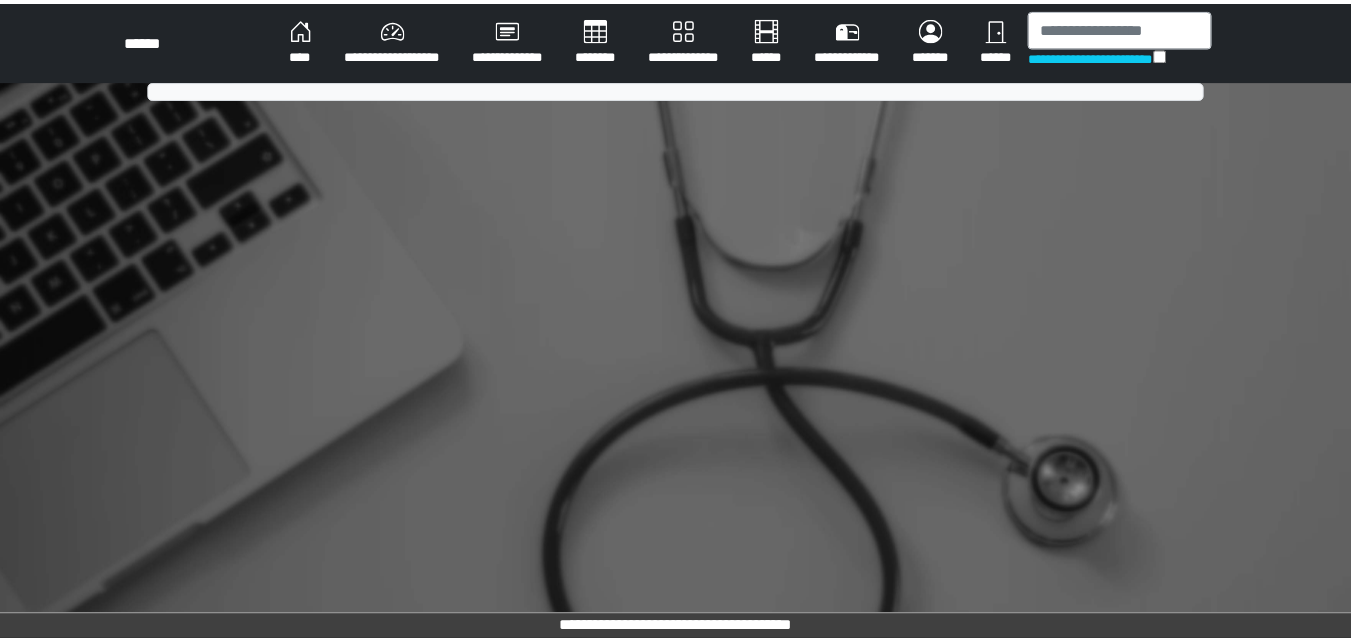 scroll, scrollTop: 0, scrollLeft: 0, axis: both 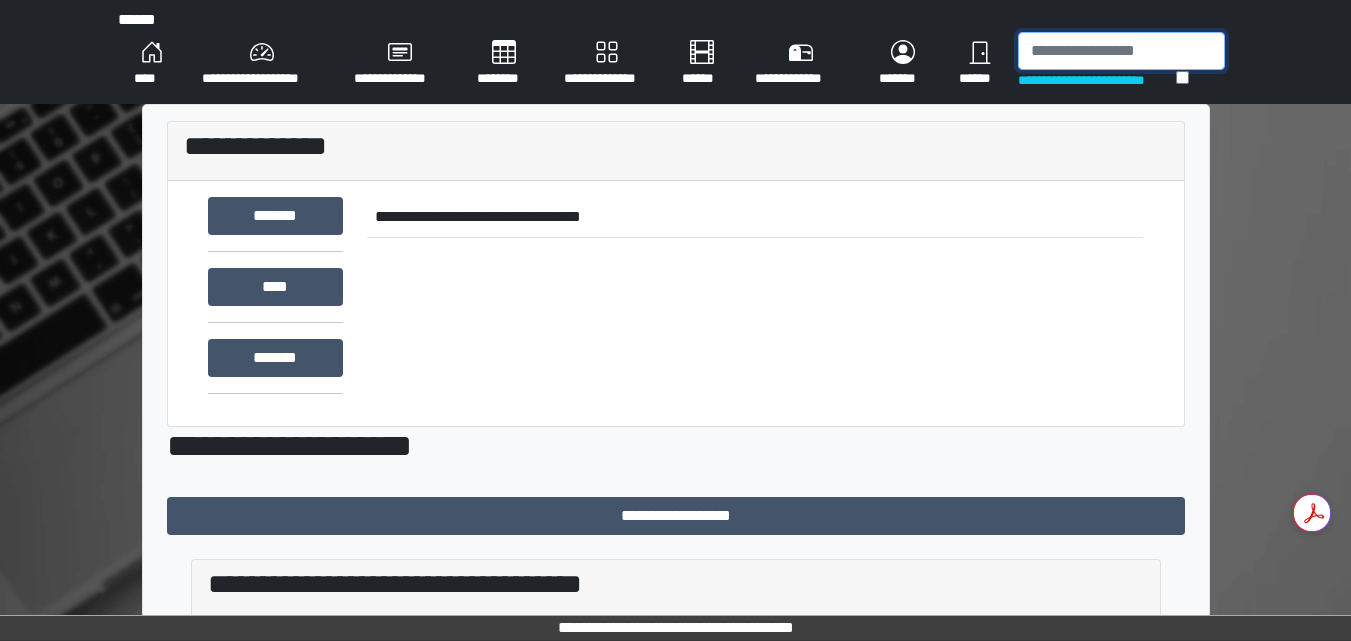 click at bounding box center (1121, 51) 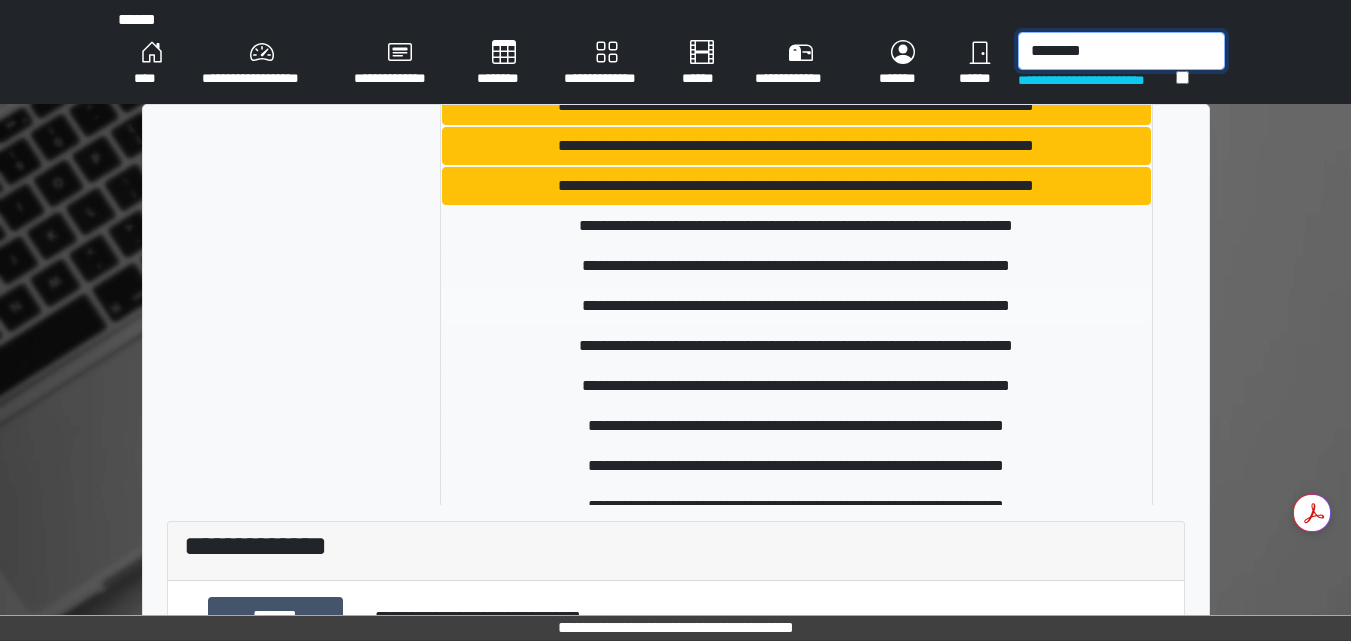 scroll, scrollTop: 1000, scrollLeft: 0, axis: vertical 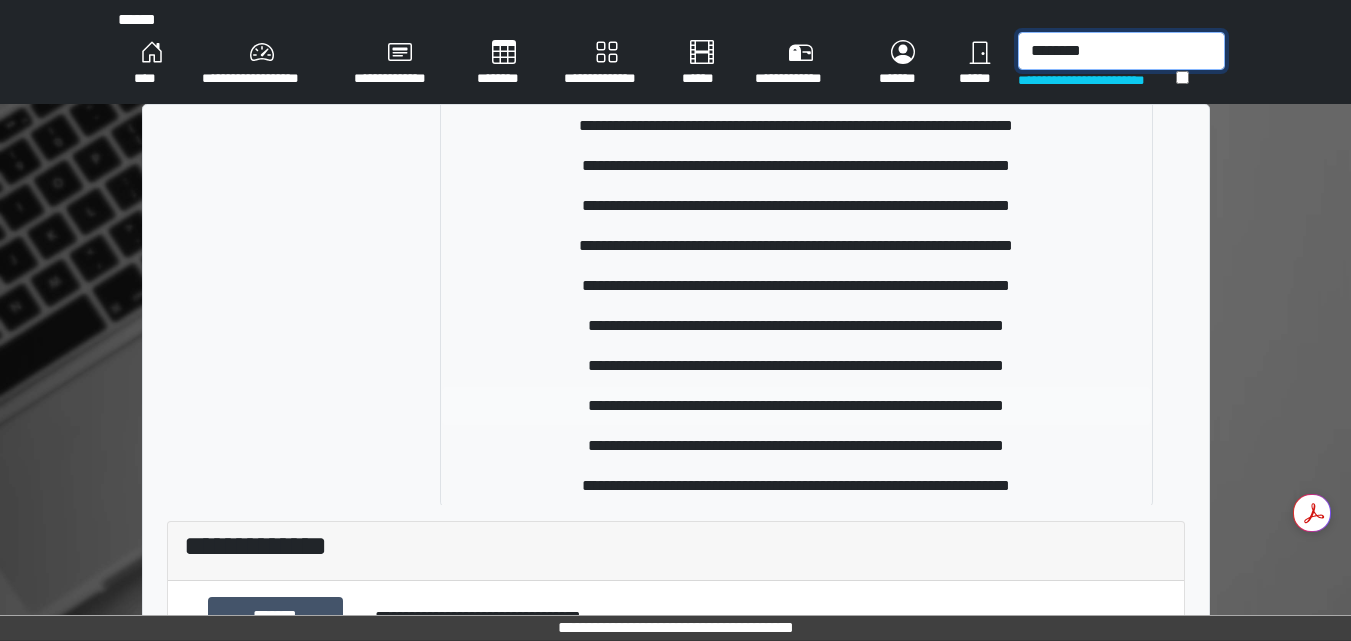 type on "********" 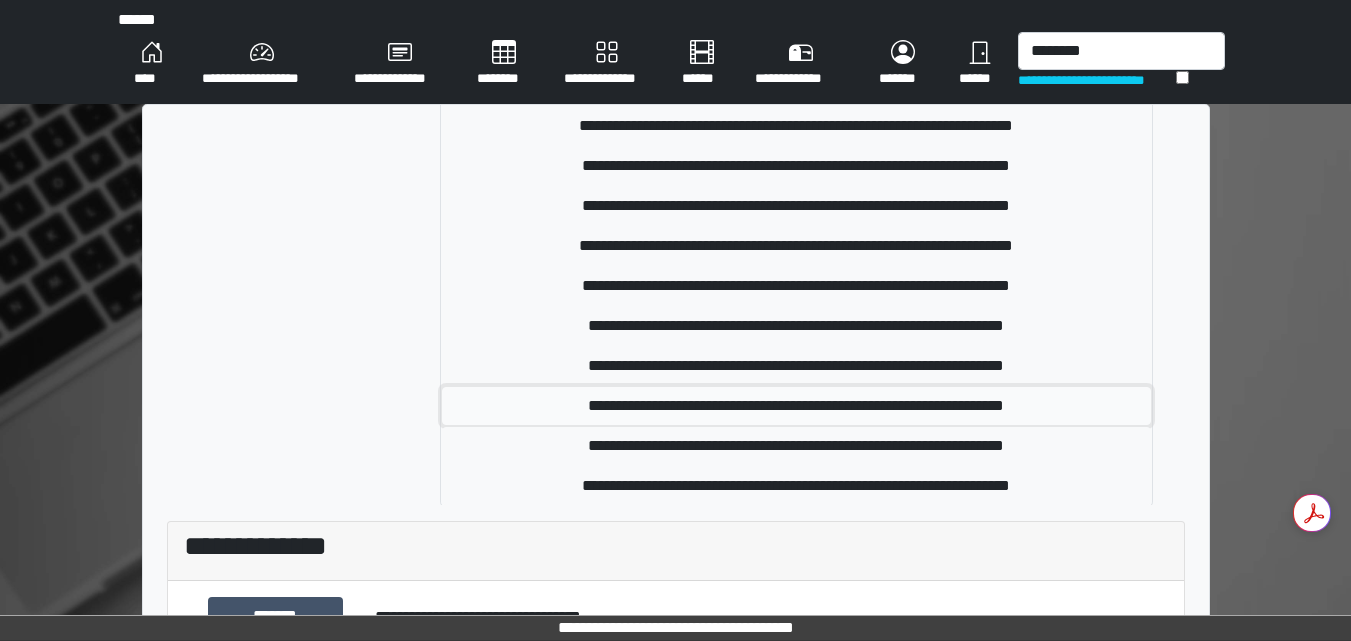 click on "**********" at bounding box center [796, 406] 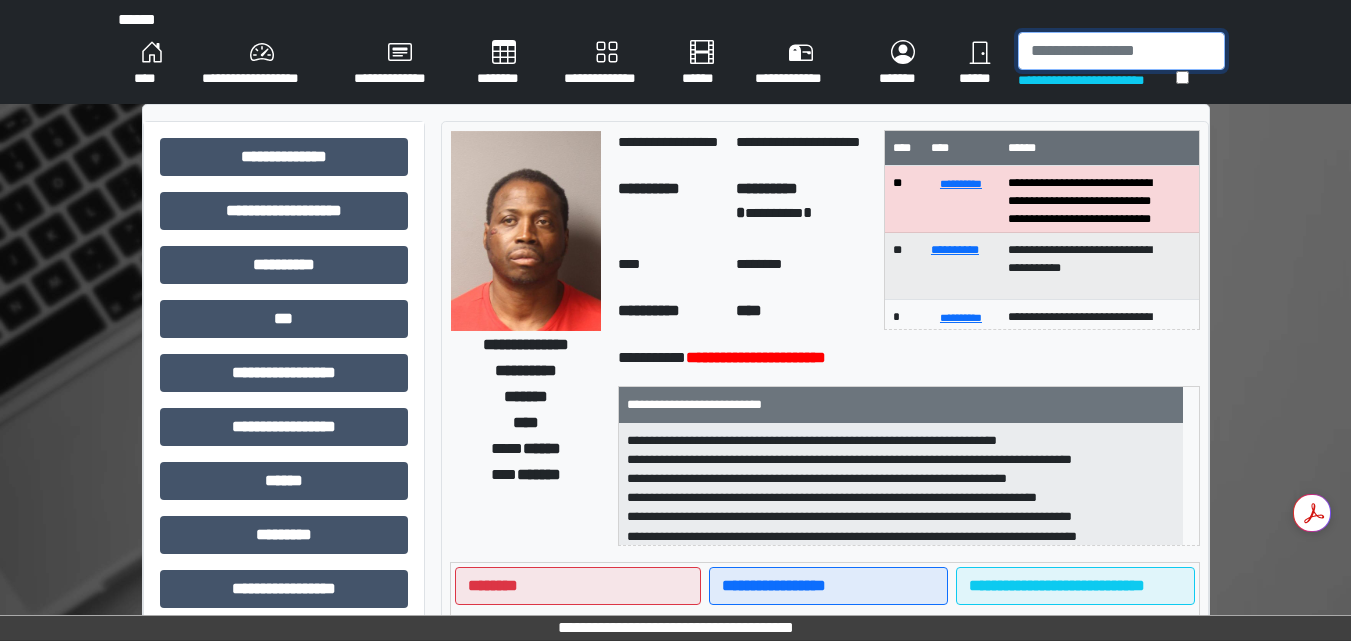click at bounding box center (1121, 51) 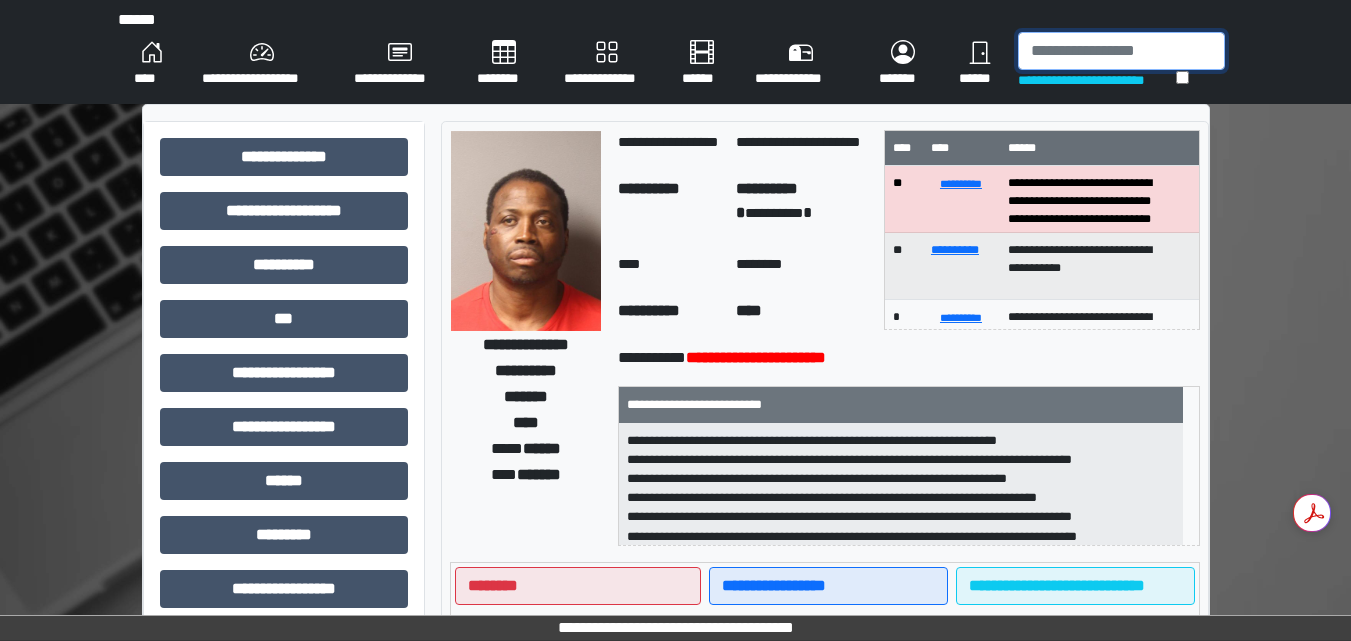 click at bounding box center [1121, 51] 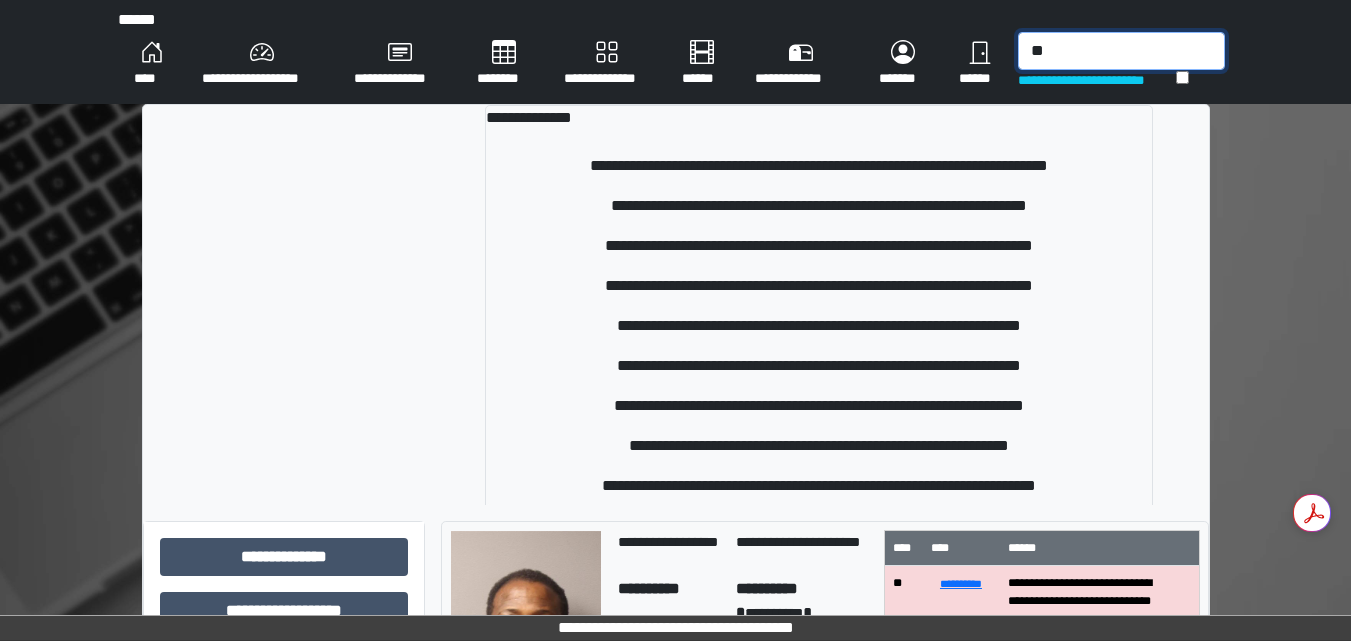 type on "*" 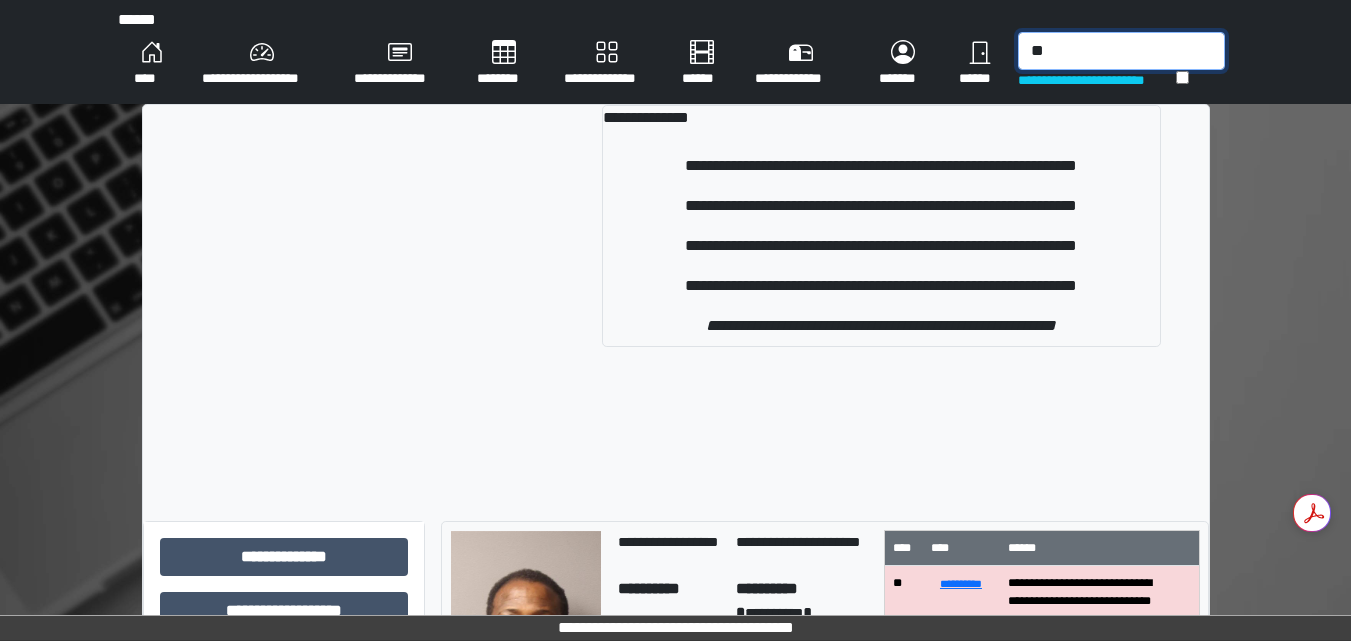 type on "*" 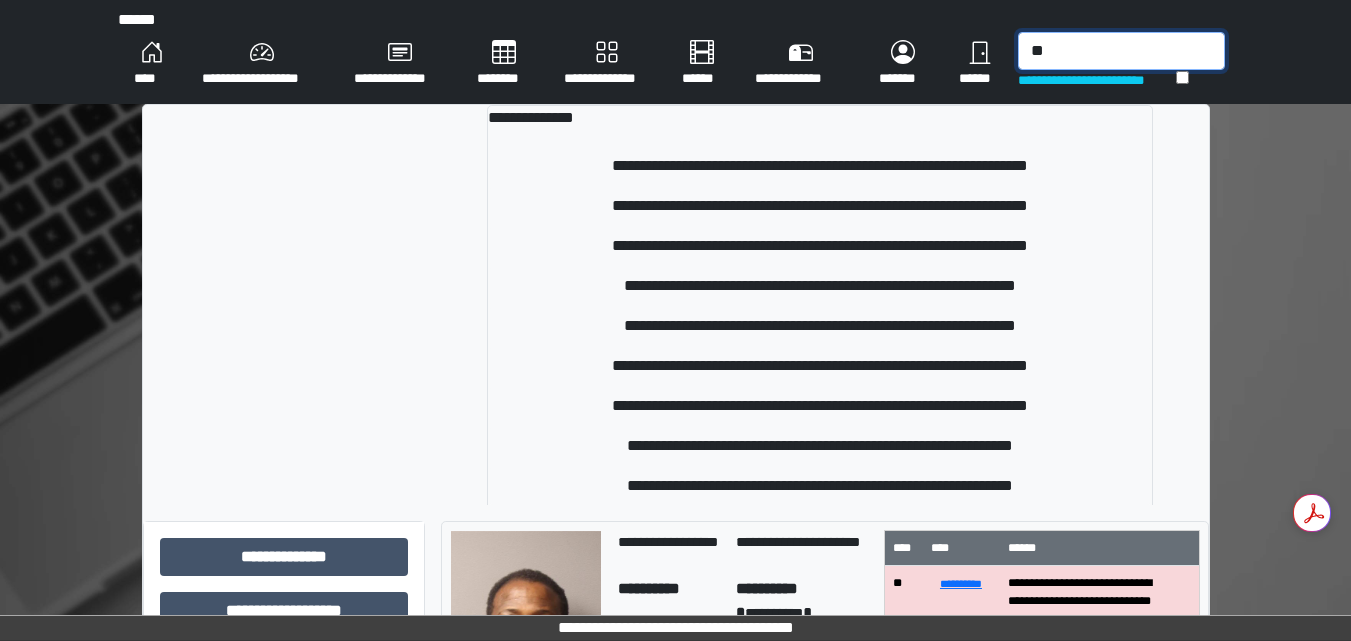 type on "*" 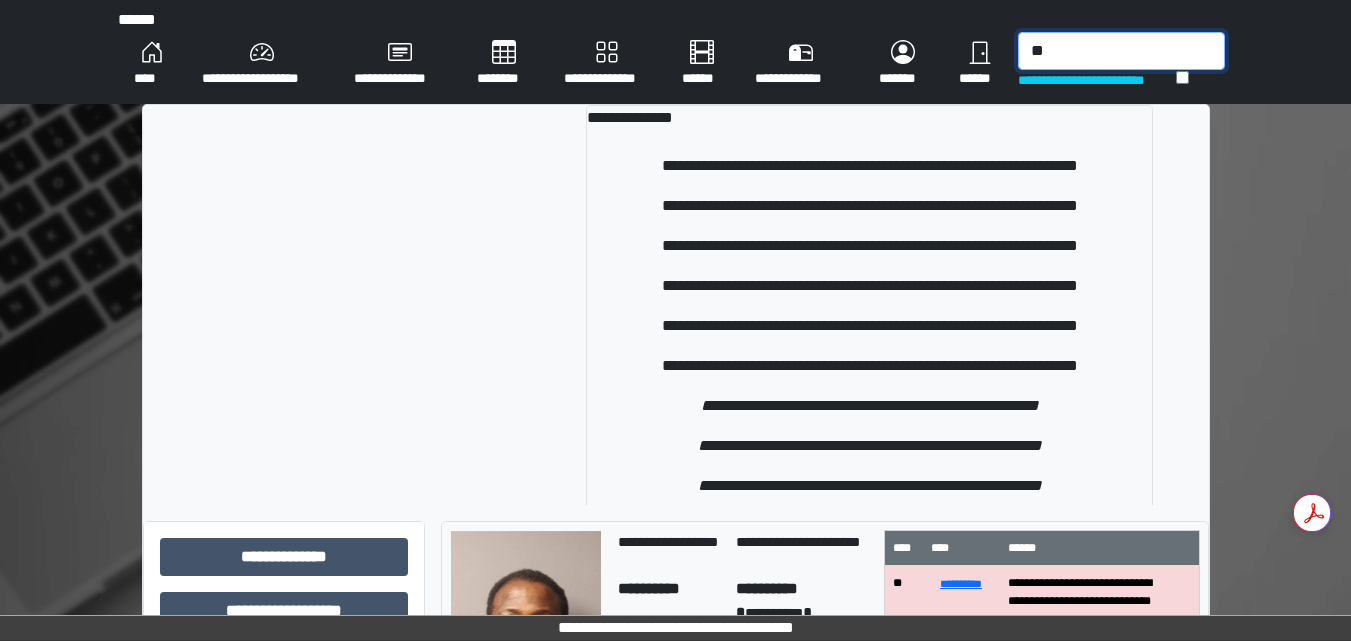 type on "*" 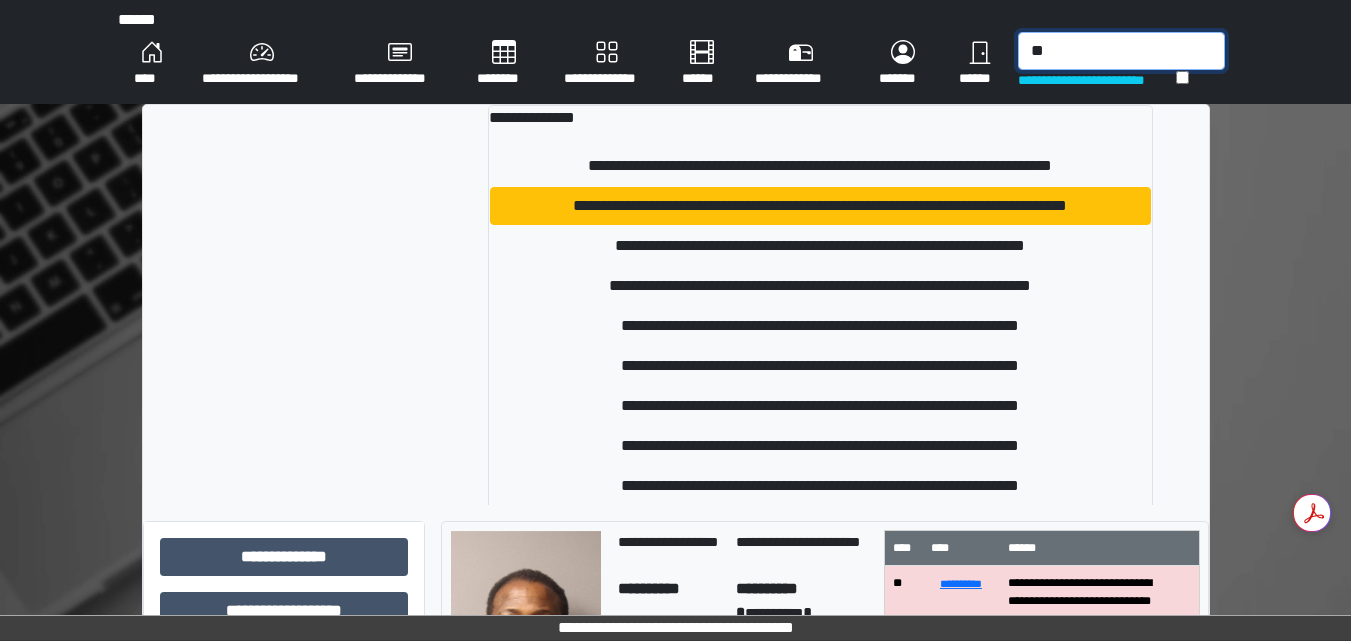 type on "*" 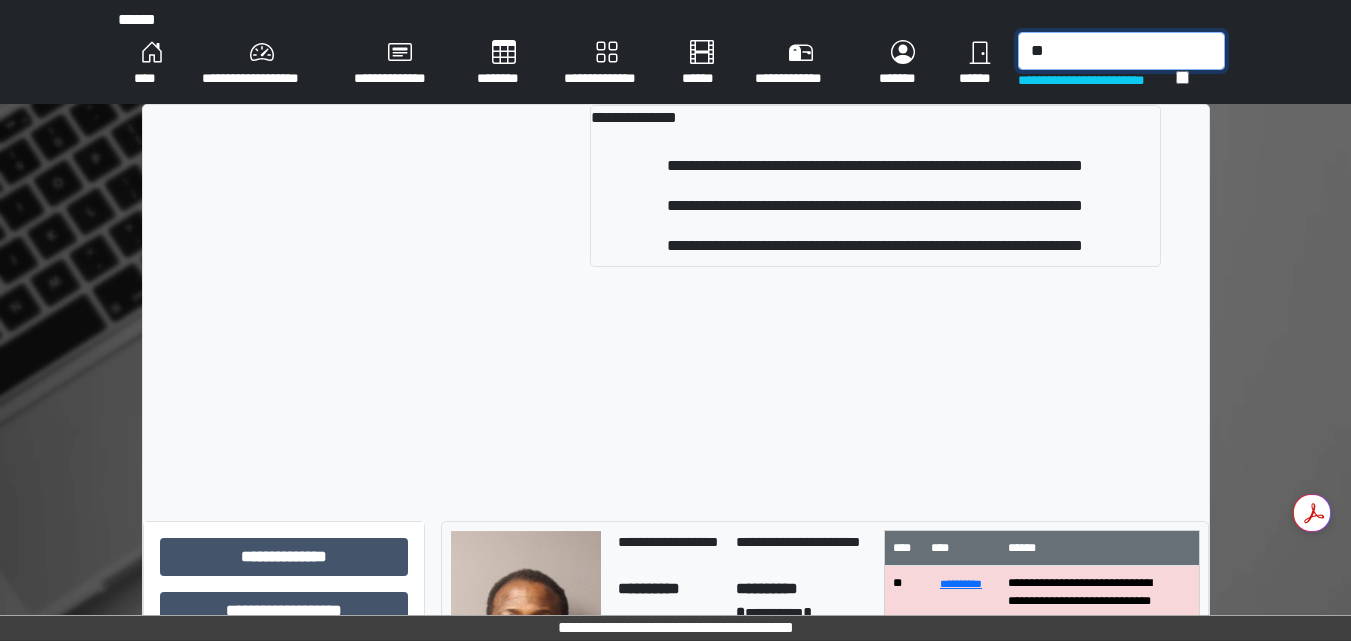 type on "*" 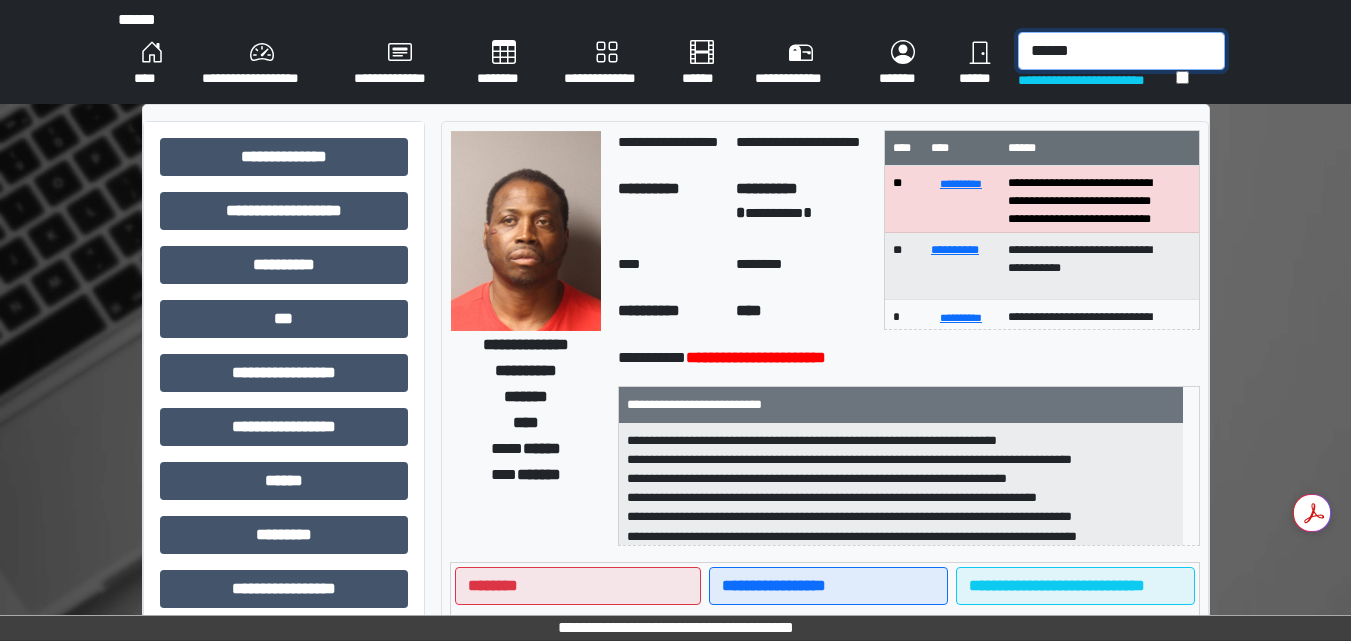 type on "*******" 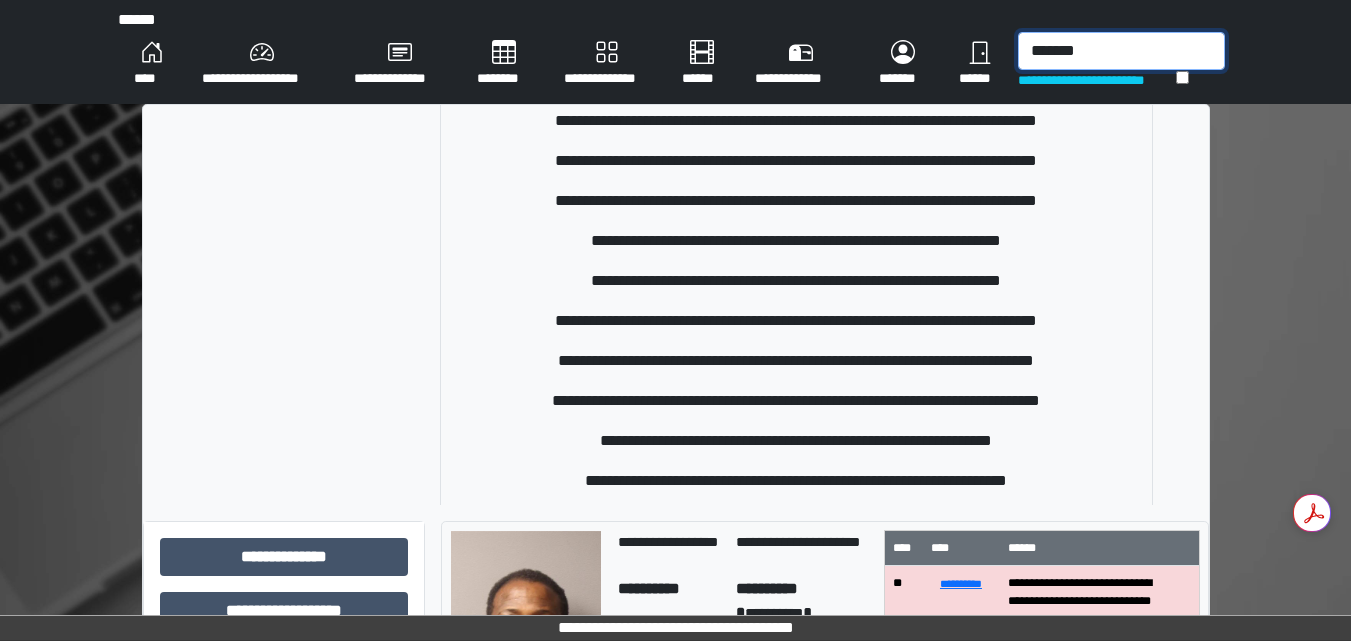 scroll, scrollTop: 1424, scrollLeft: 0, axis: vertical 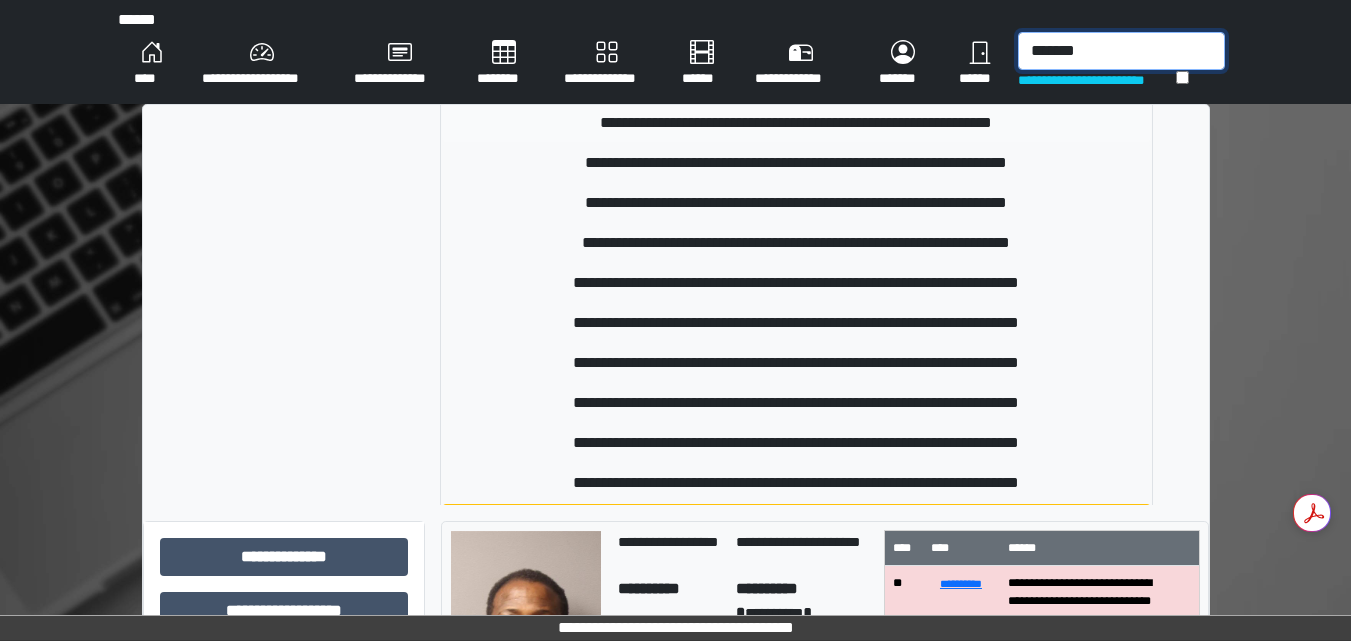 drag, startPoint x: 1083, startPoint y: 44, endPoint x: 760, endPoint y: 131, distance: 334.5116 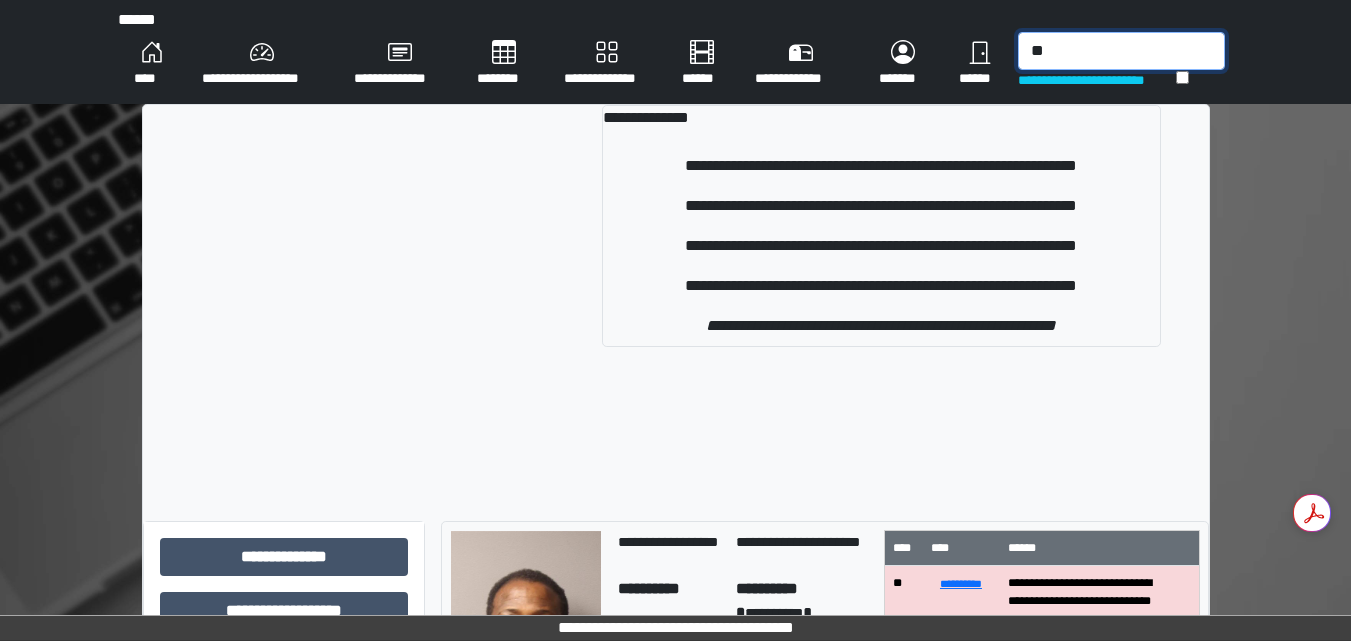 type on "*" 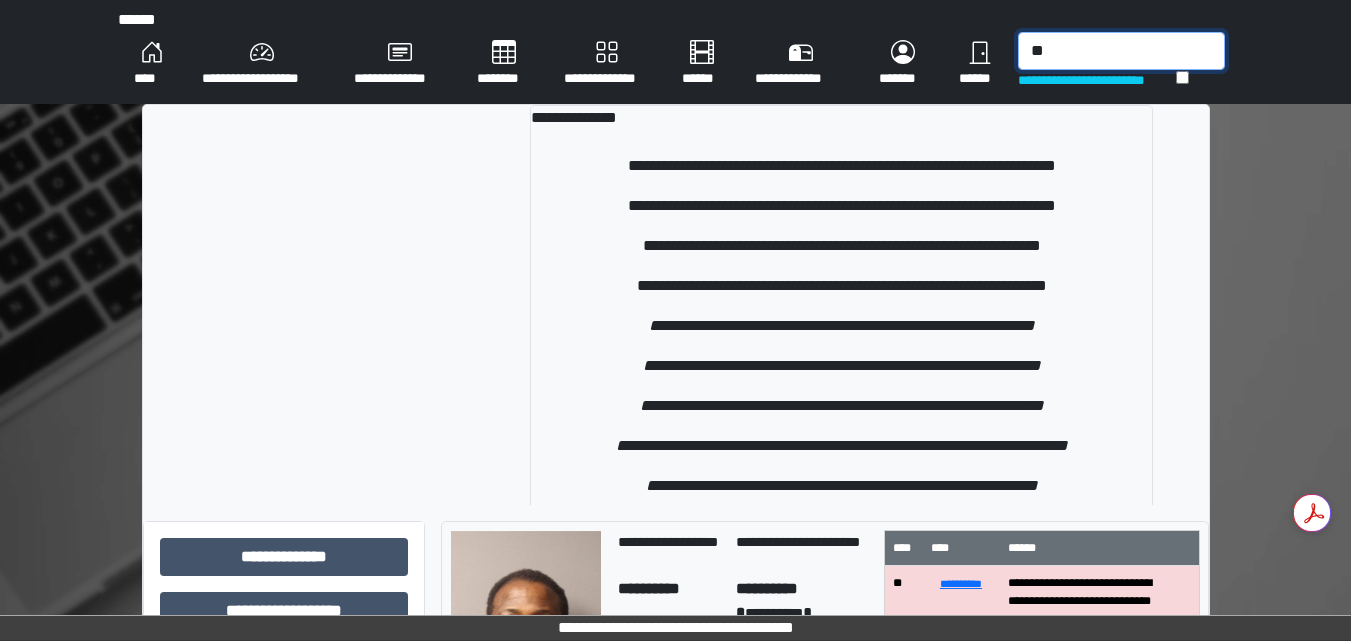 type on "*" 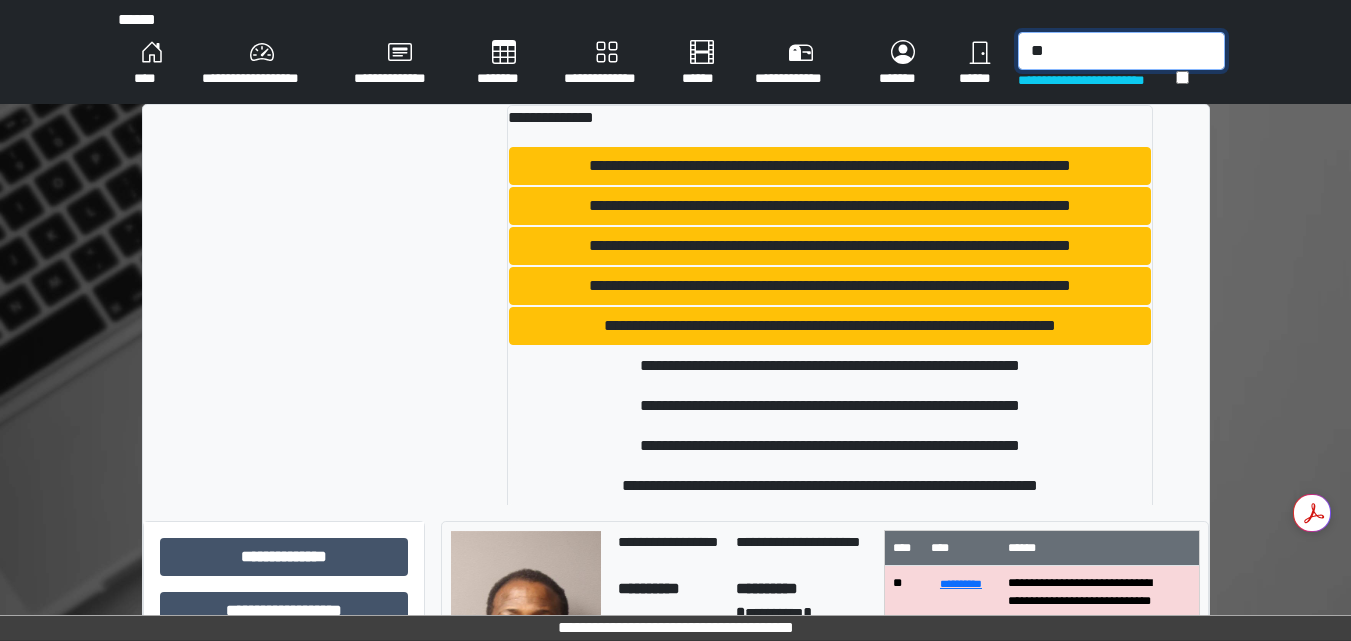 type on "*" 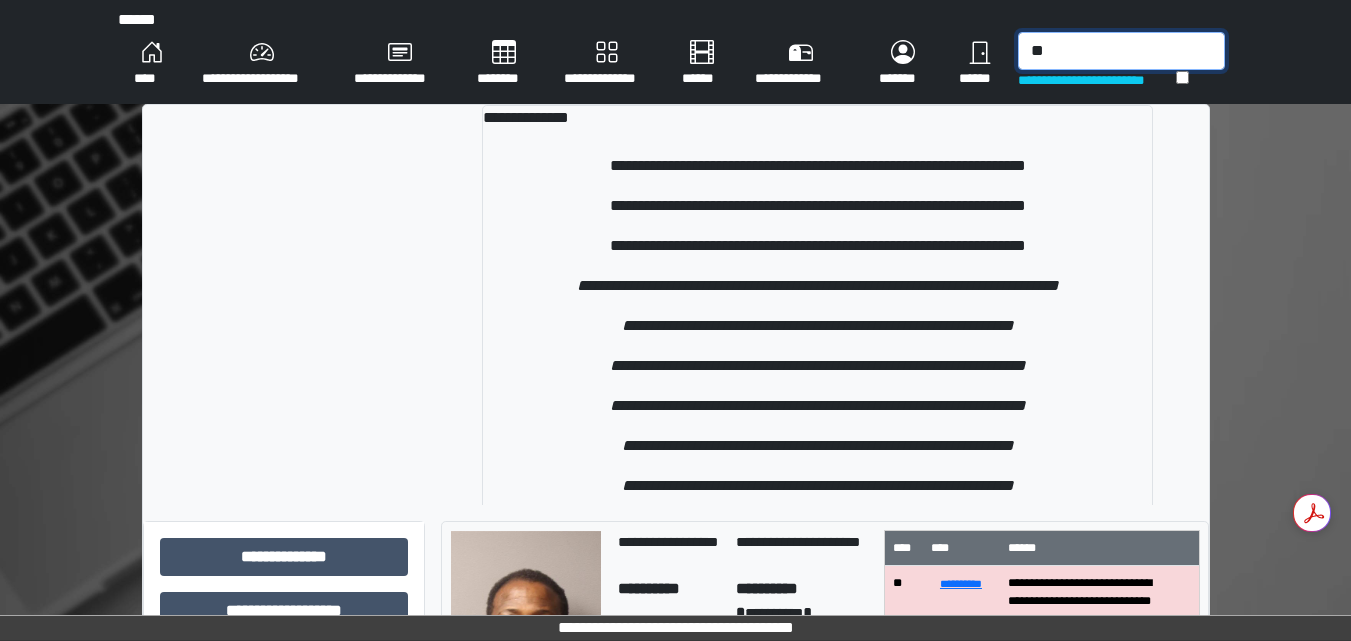 type on "*" 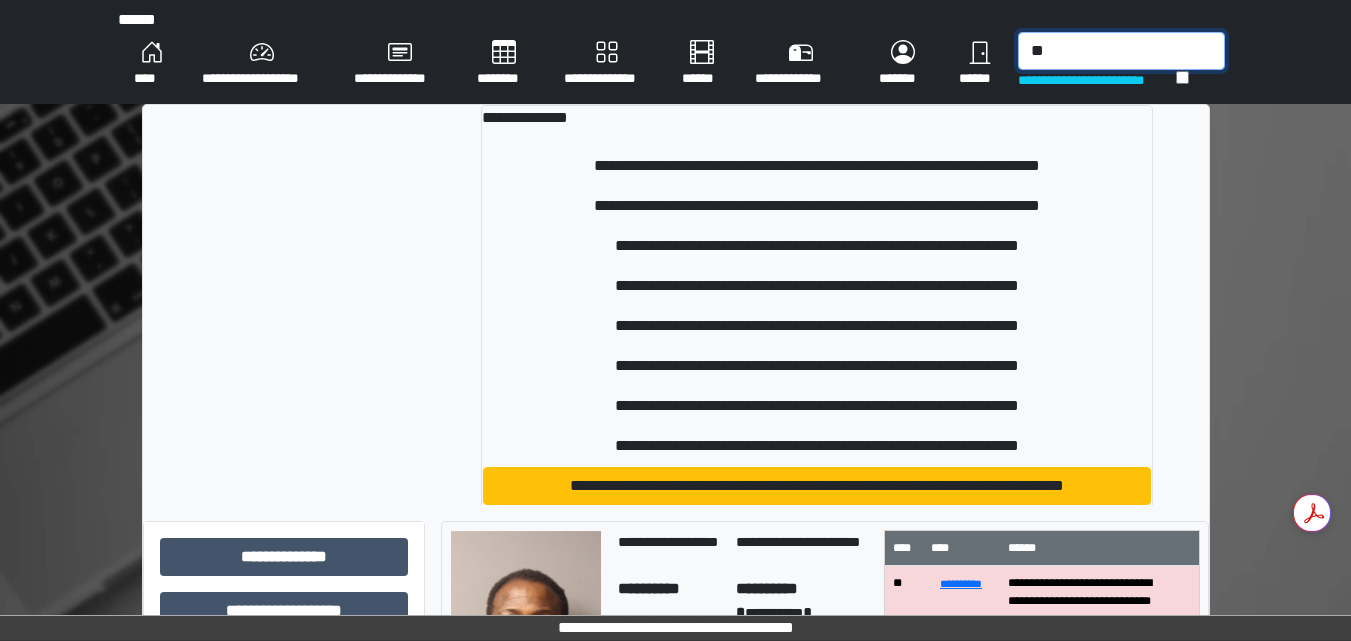 type on "*" 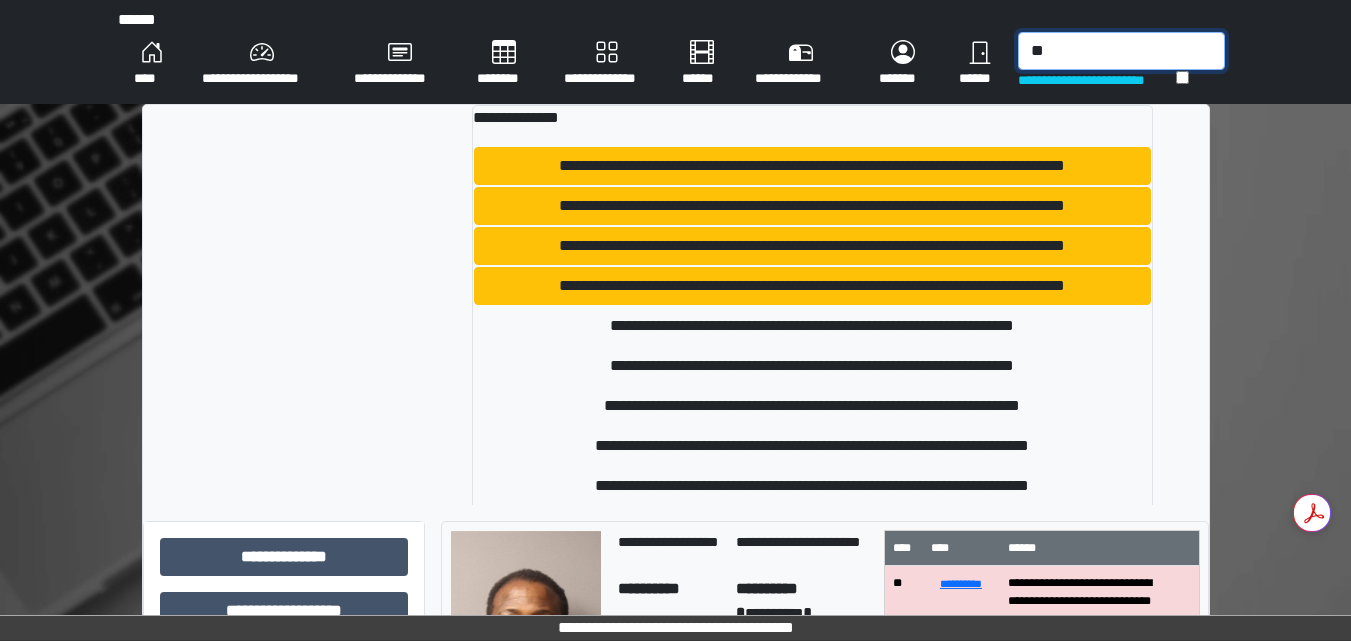 type on "*" 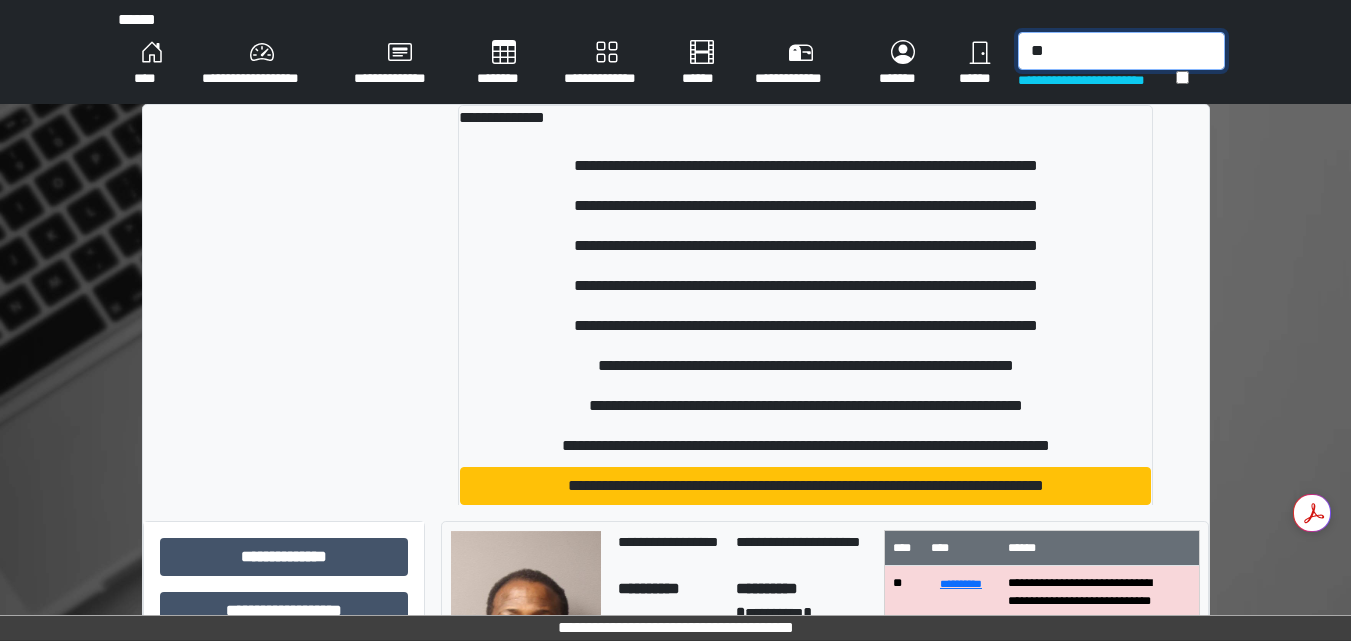 type on "*" 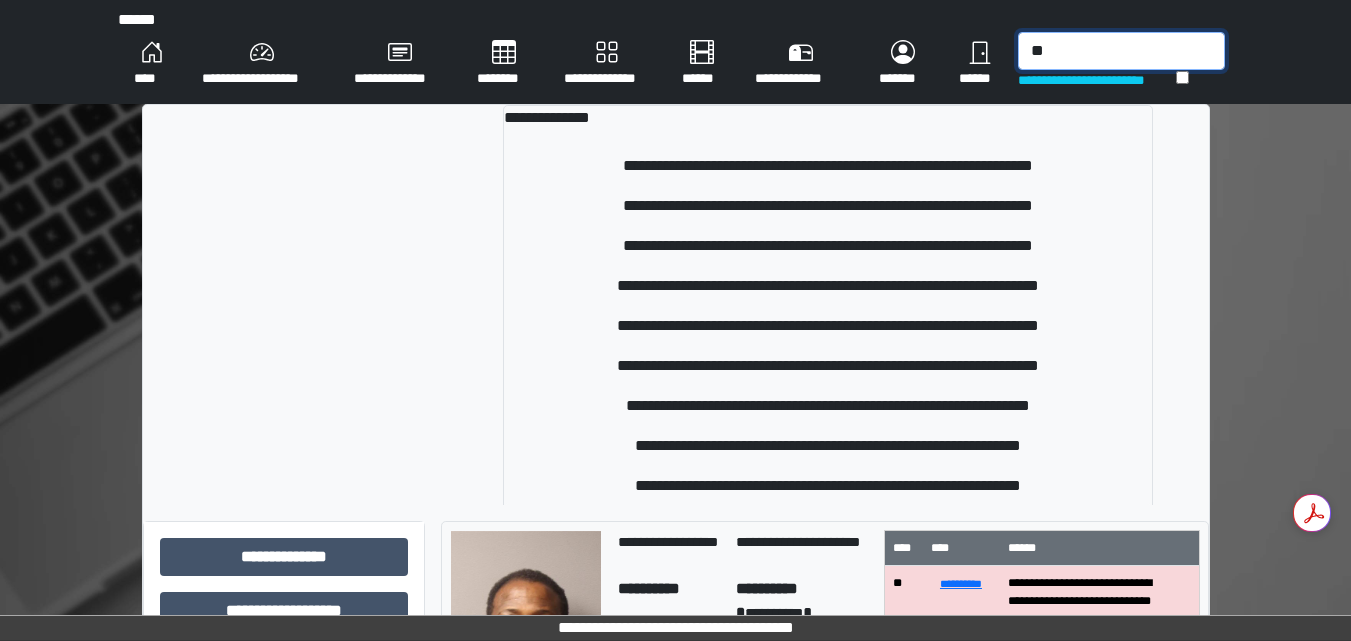 type on "*" 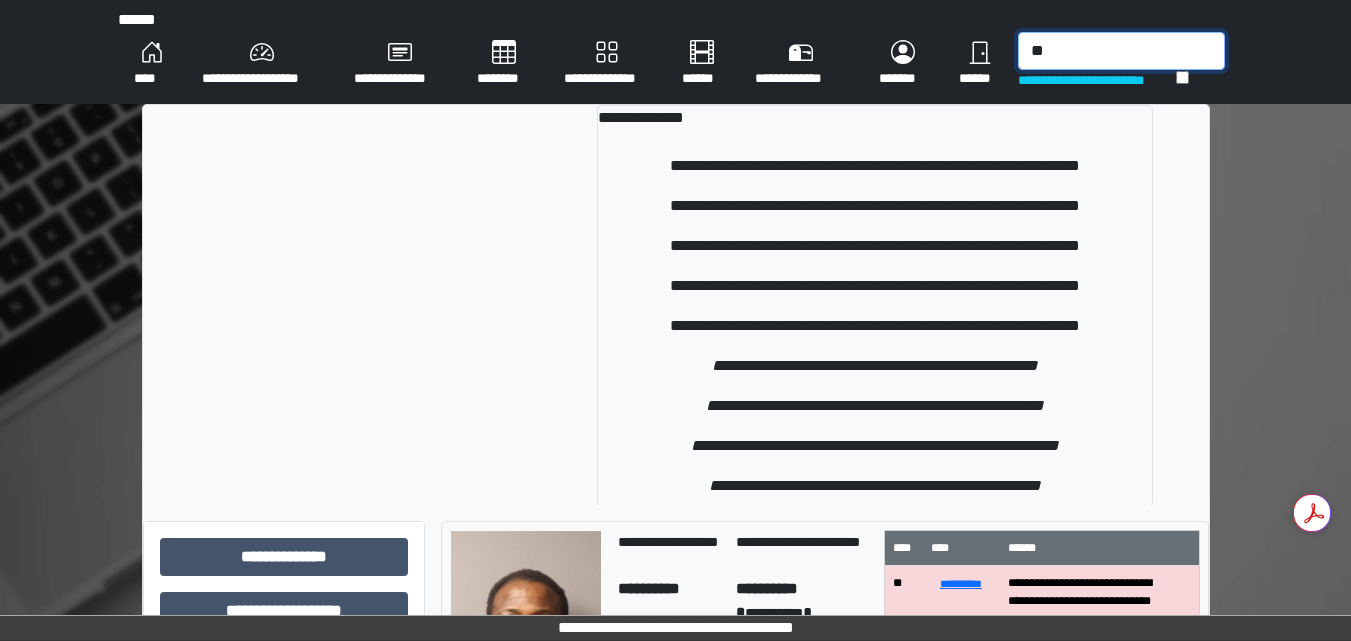 type on "*" 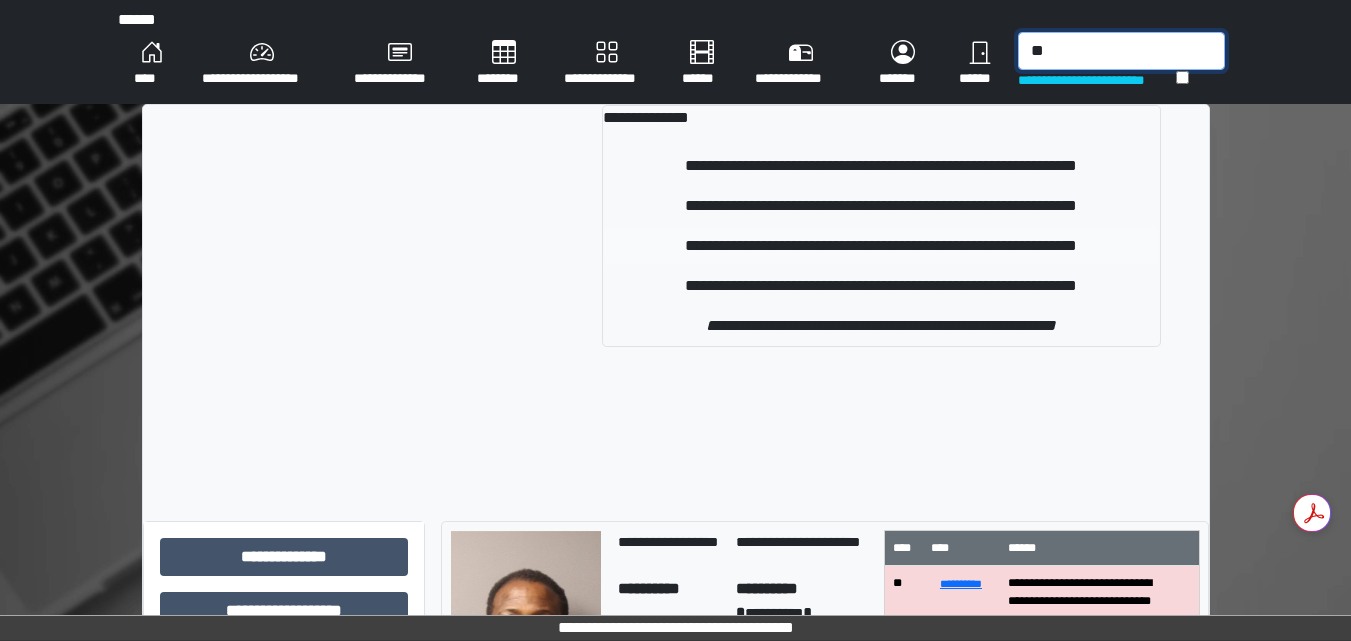 type on "*" 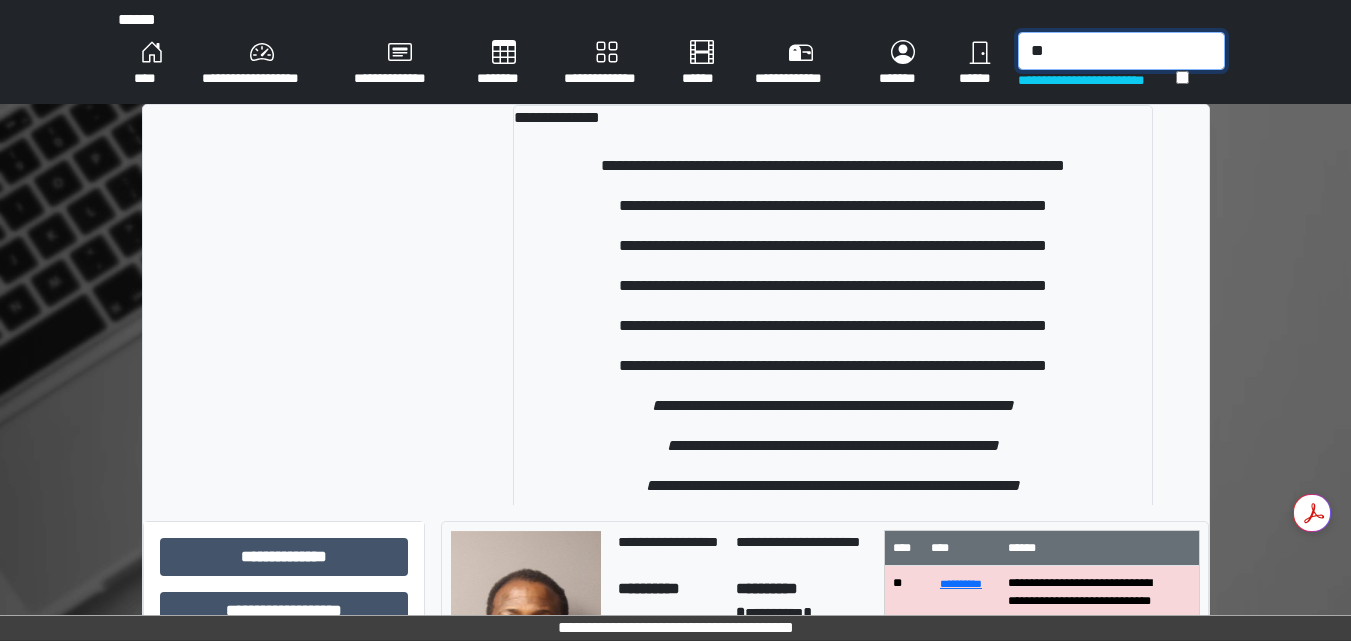 type on "*" 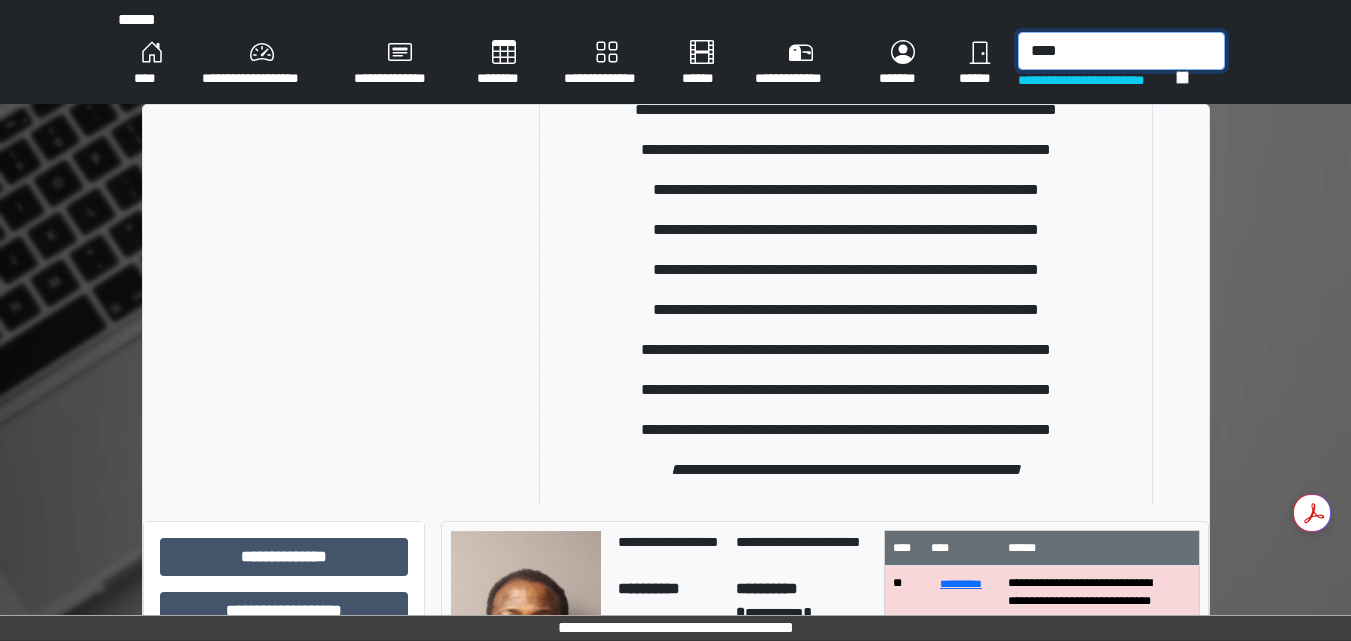 scroll, scrollTop: 300, scrollLeft: 0, axis: vertical 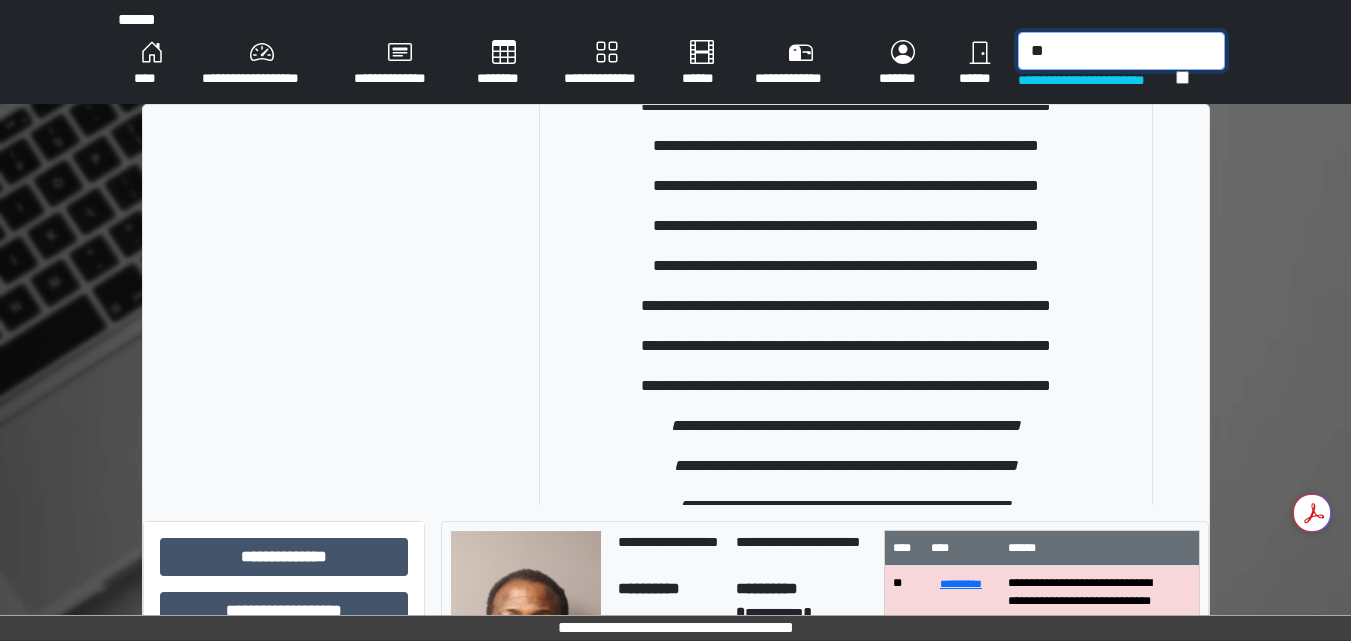 type on "*" 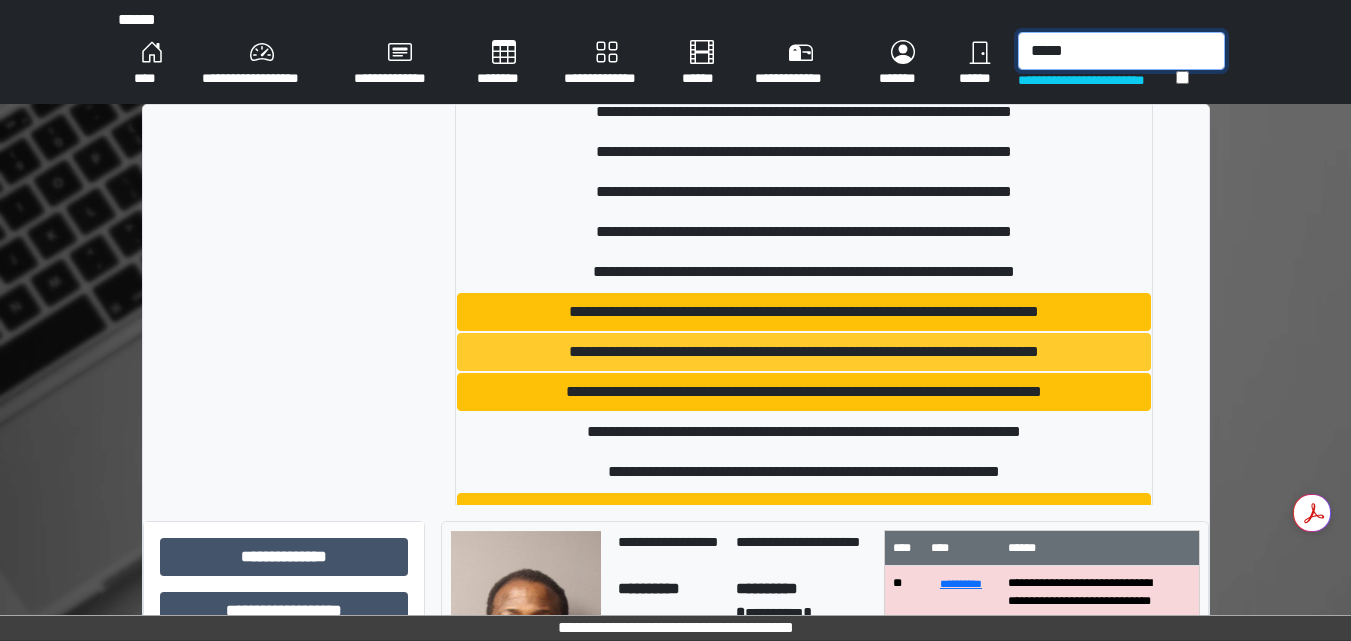 scroll, scrollTop: 0, scrollLeft: 0, axis: both 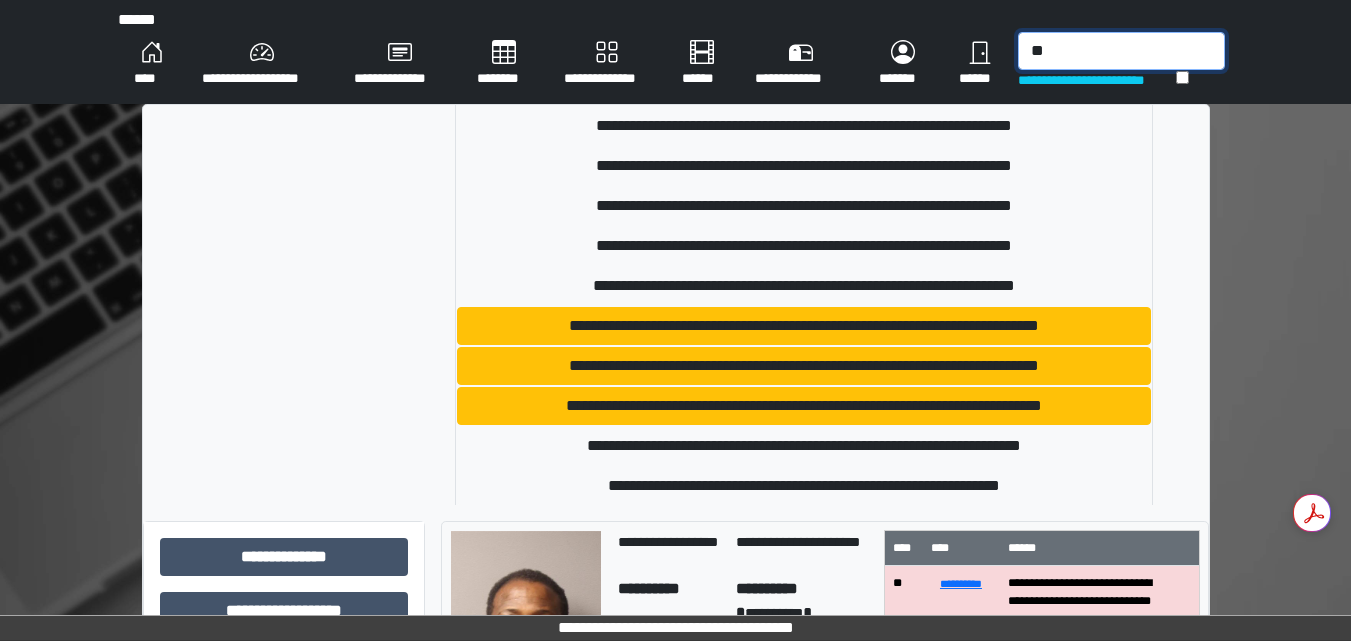 type on "*" 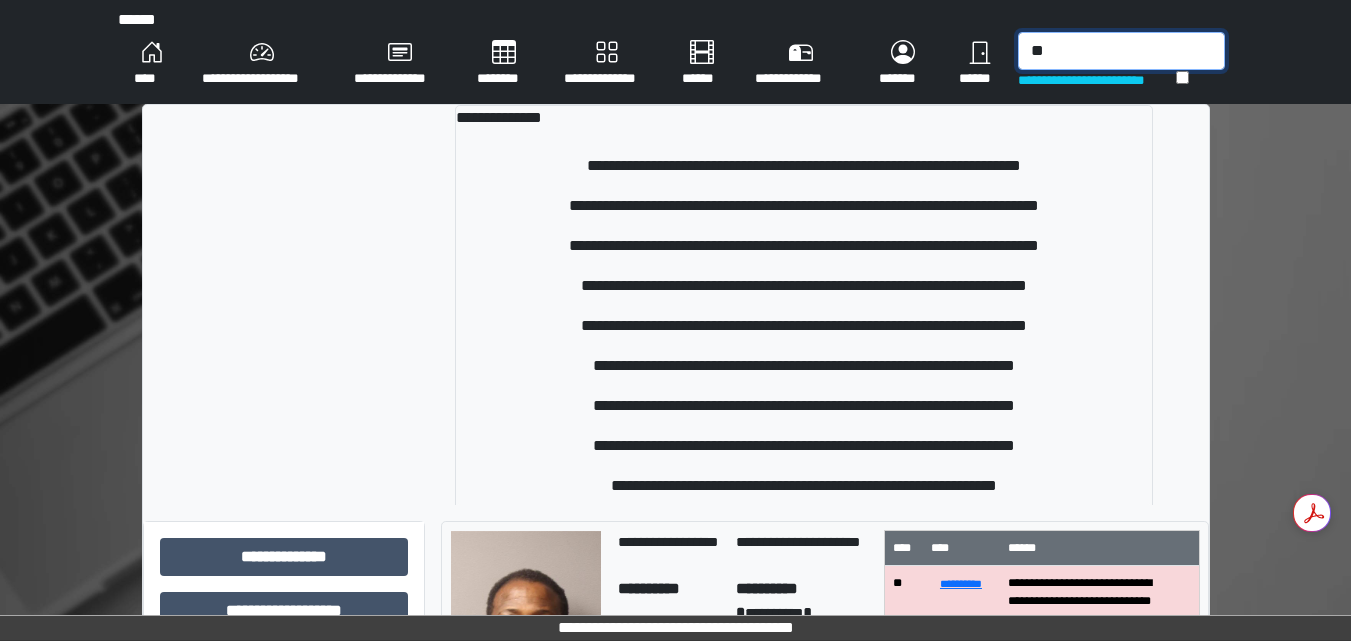 type on "*" 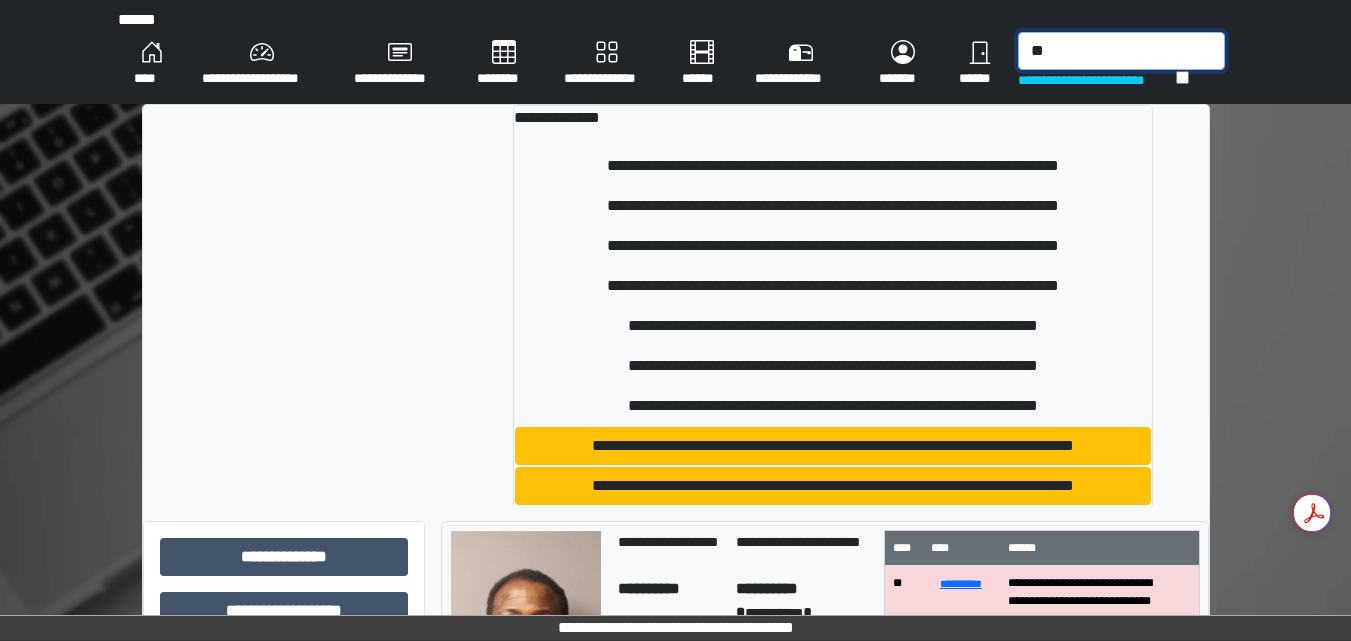 type on "*" 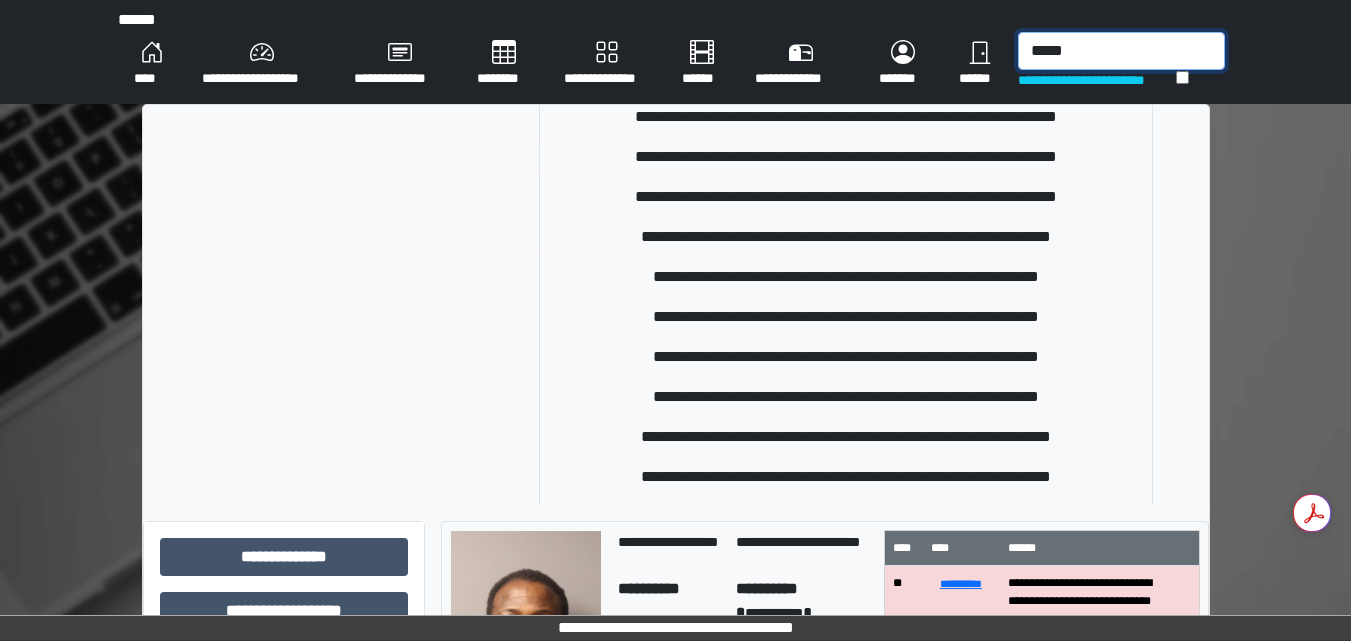 scroll, scrollTop: 200, scrollLeft: 0, axis: vertical 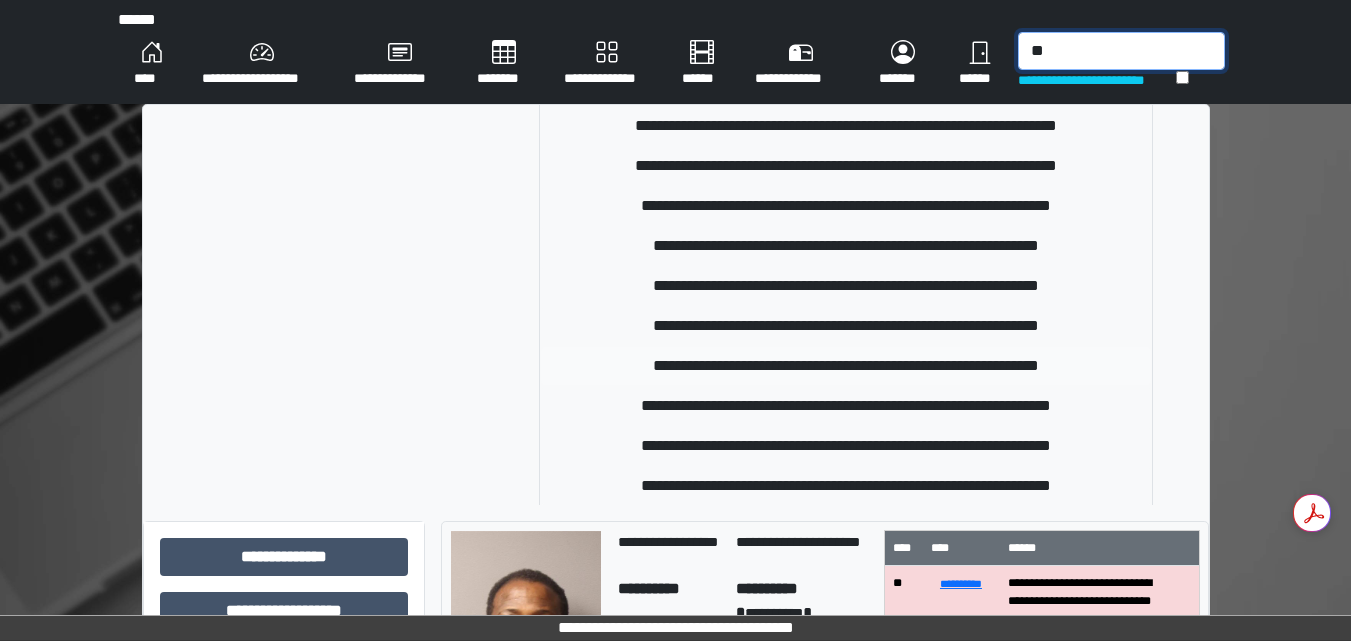 type on "*" 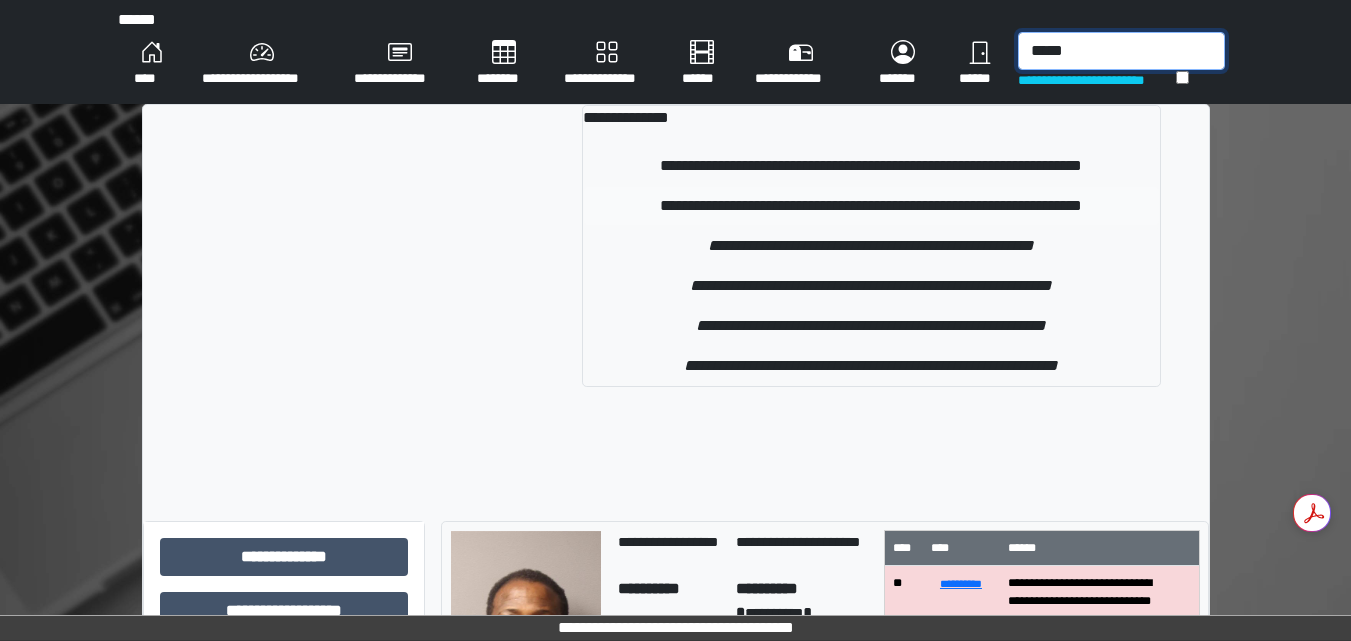 type on "*****" 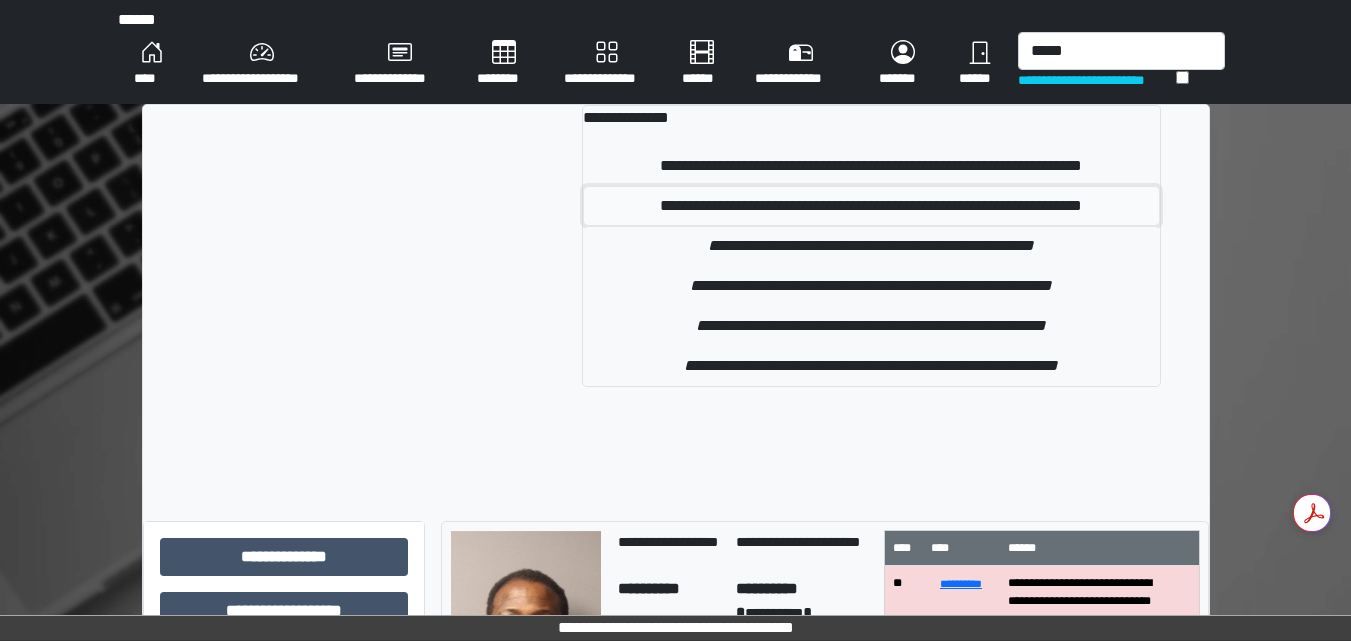 click on "**********" at bounding box center [871, 206] 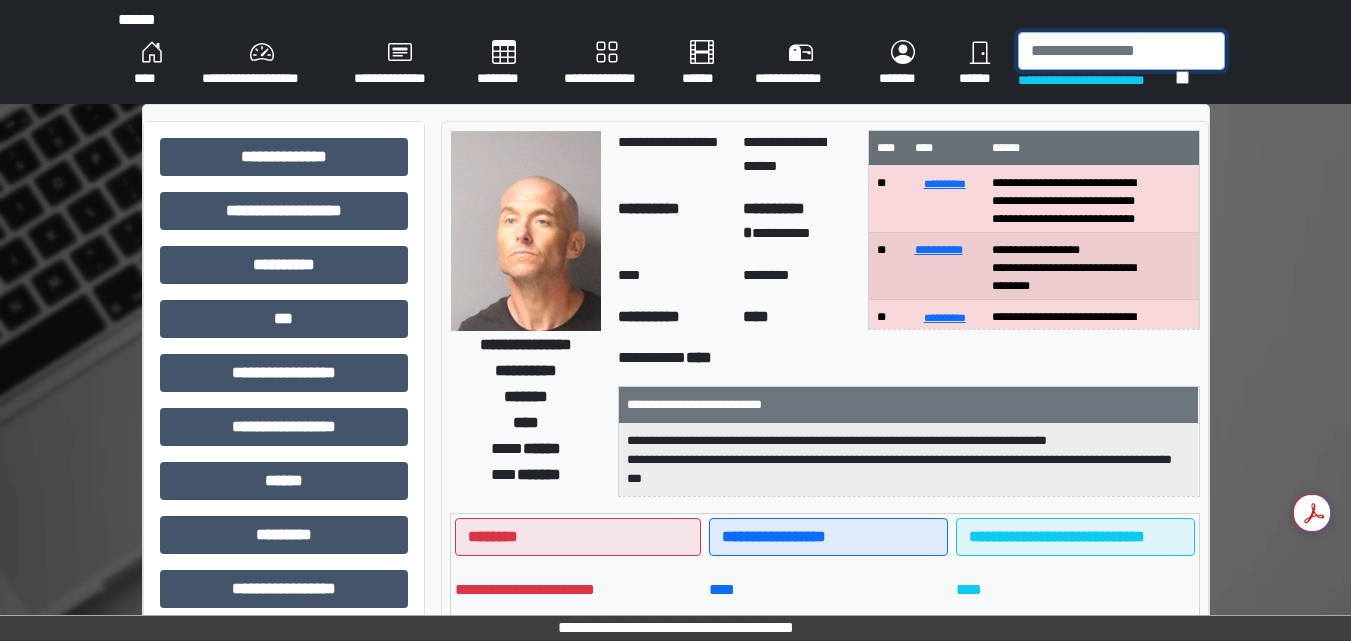 click at bounding box center (1121, 51) 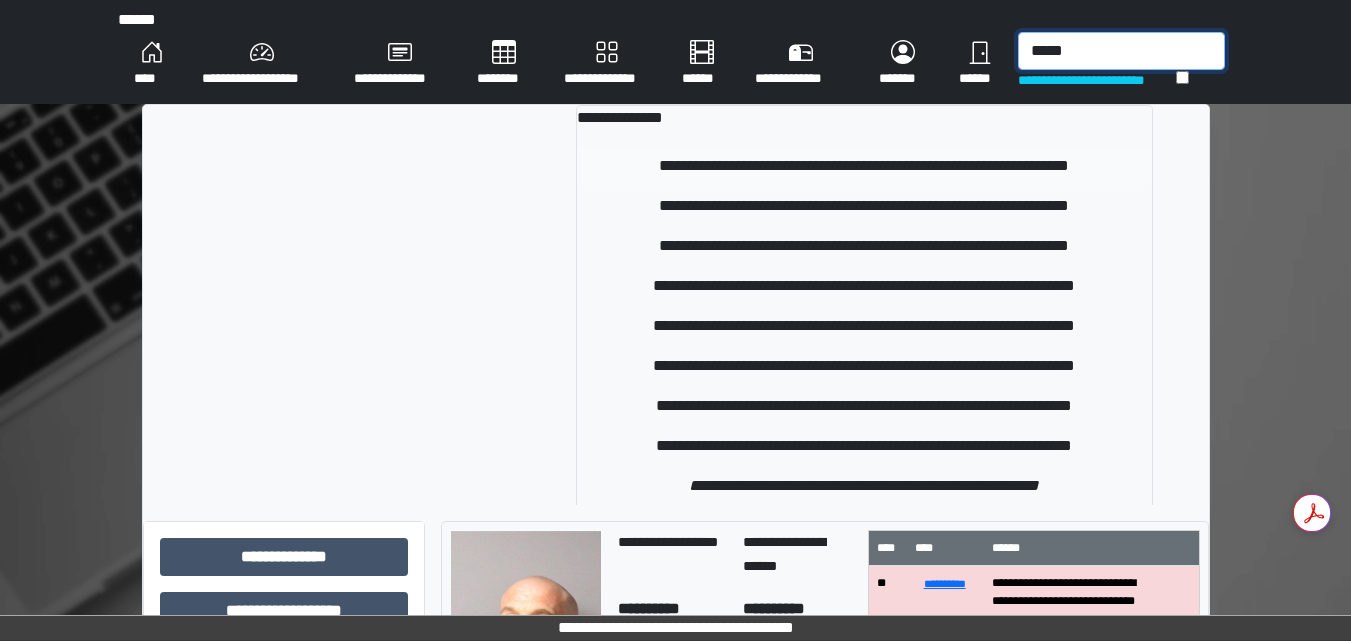 type on "*****" 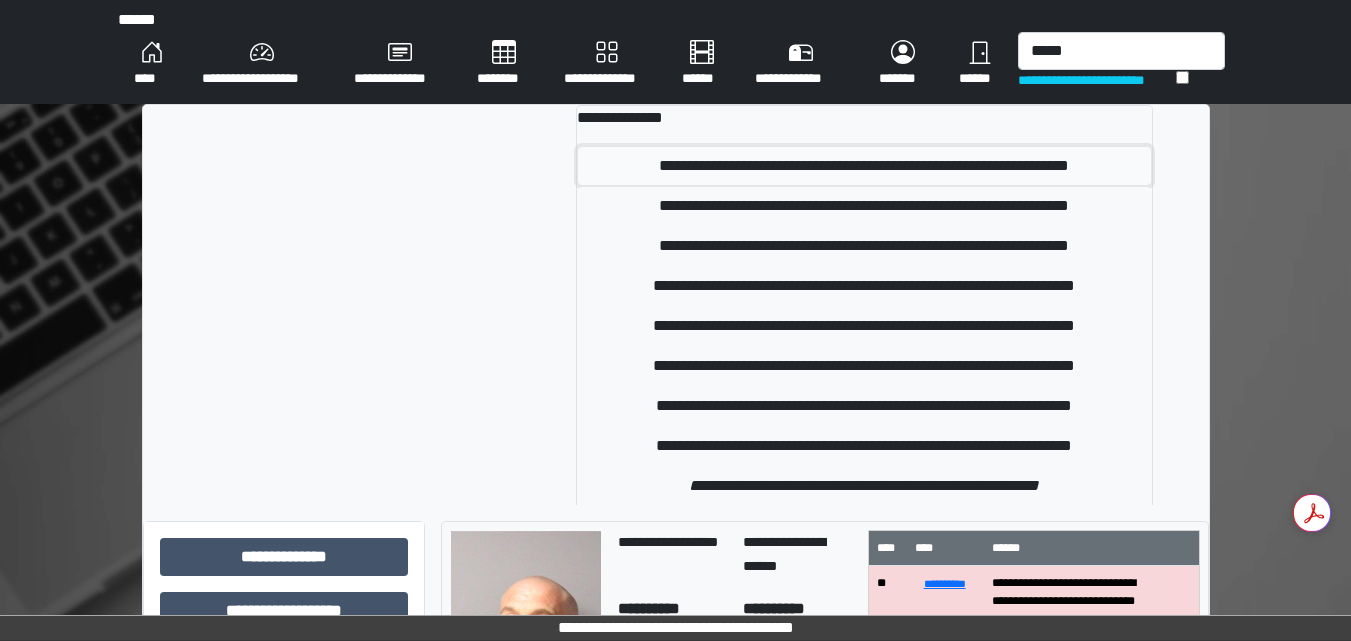 click on "**********" at bounding box center (864, 166) 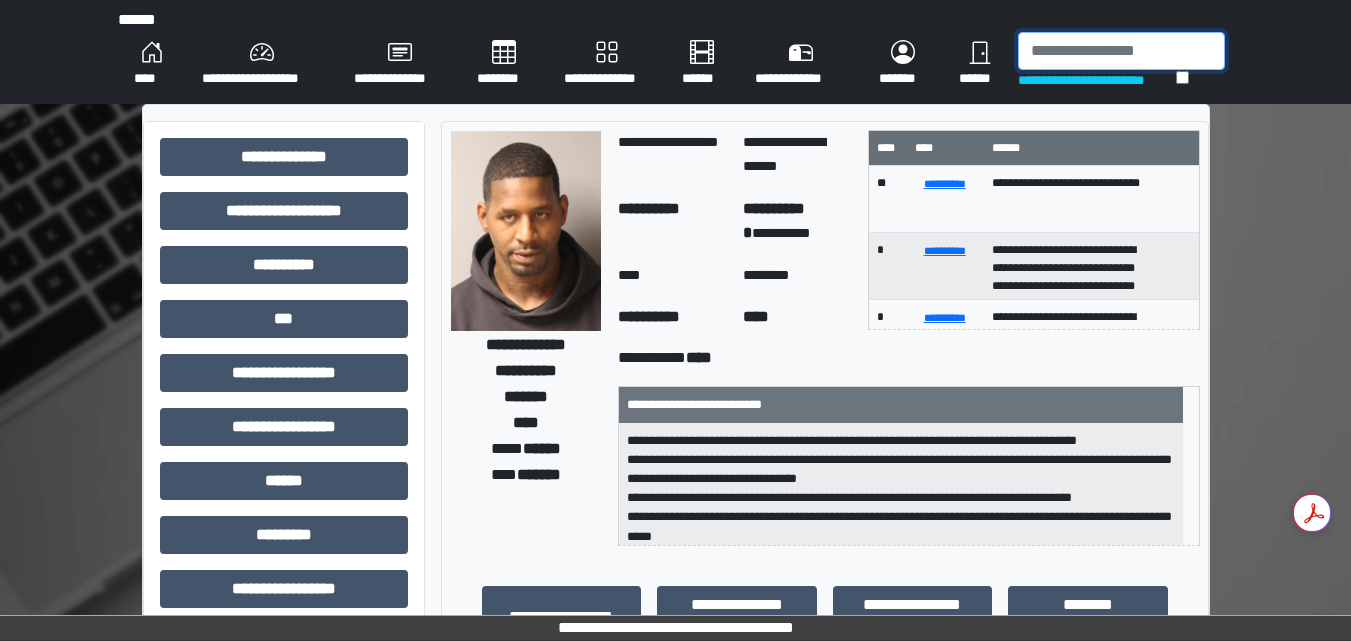 click at bounding box center (1121, 51) 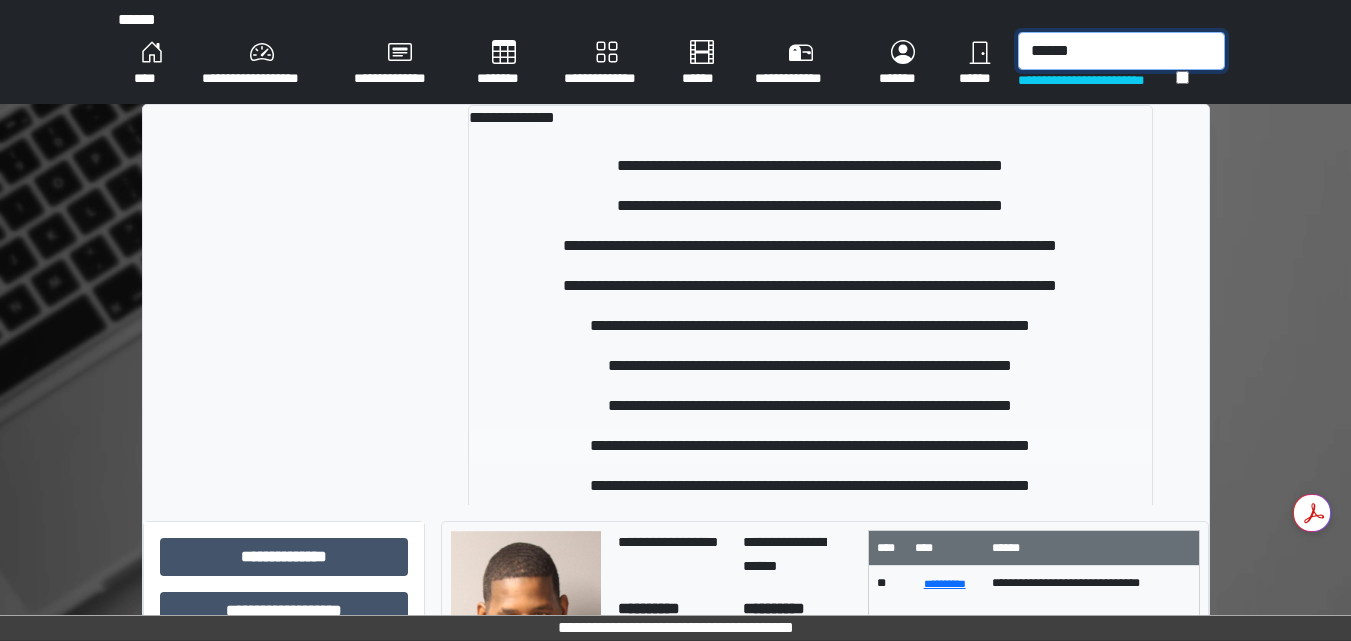 type on "******" 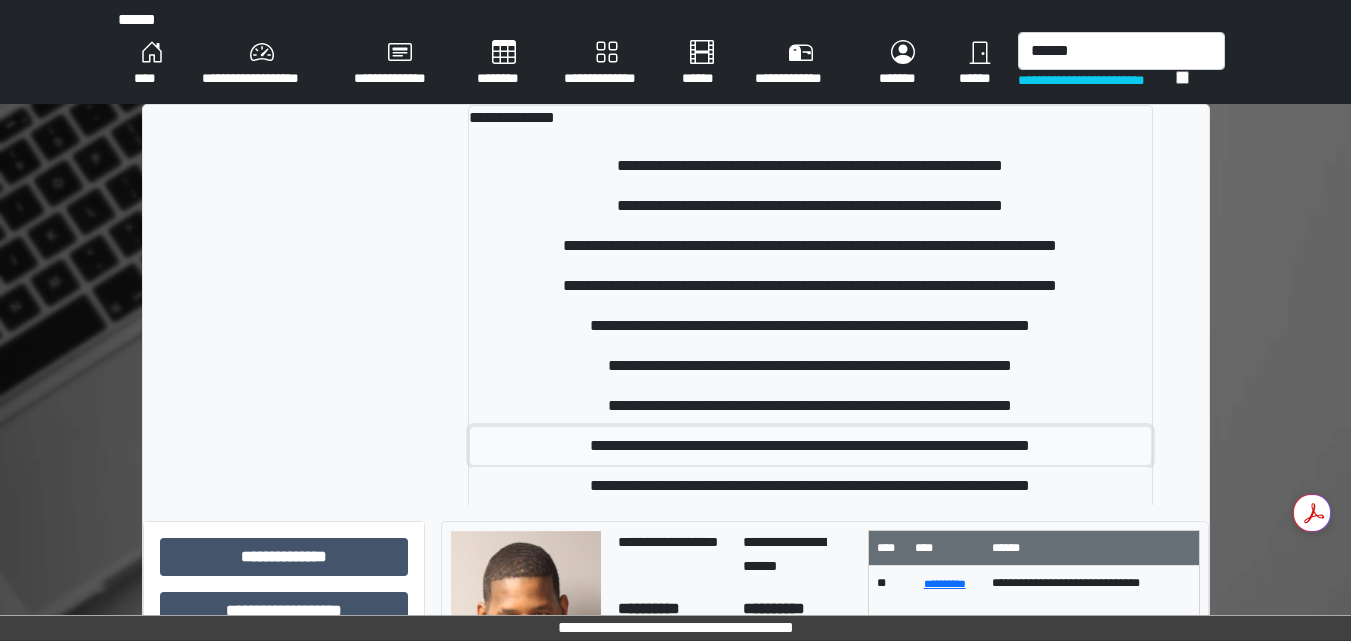 click on "**********" at bounding box center [810, 446] 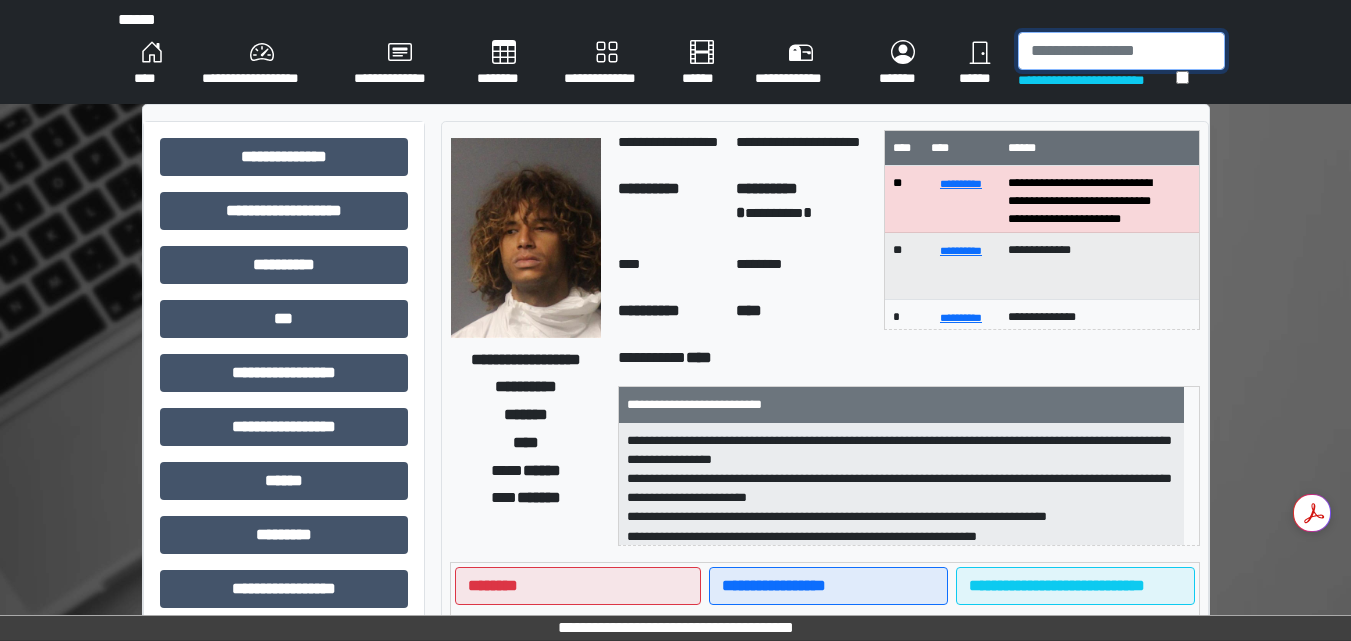 drag, startPoint x: 1105, startPoint y: 32, endPoint x: 1093, endPoint y: 46, distance: 18.439089 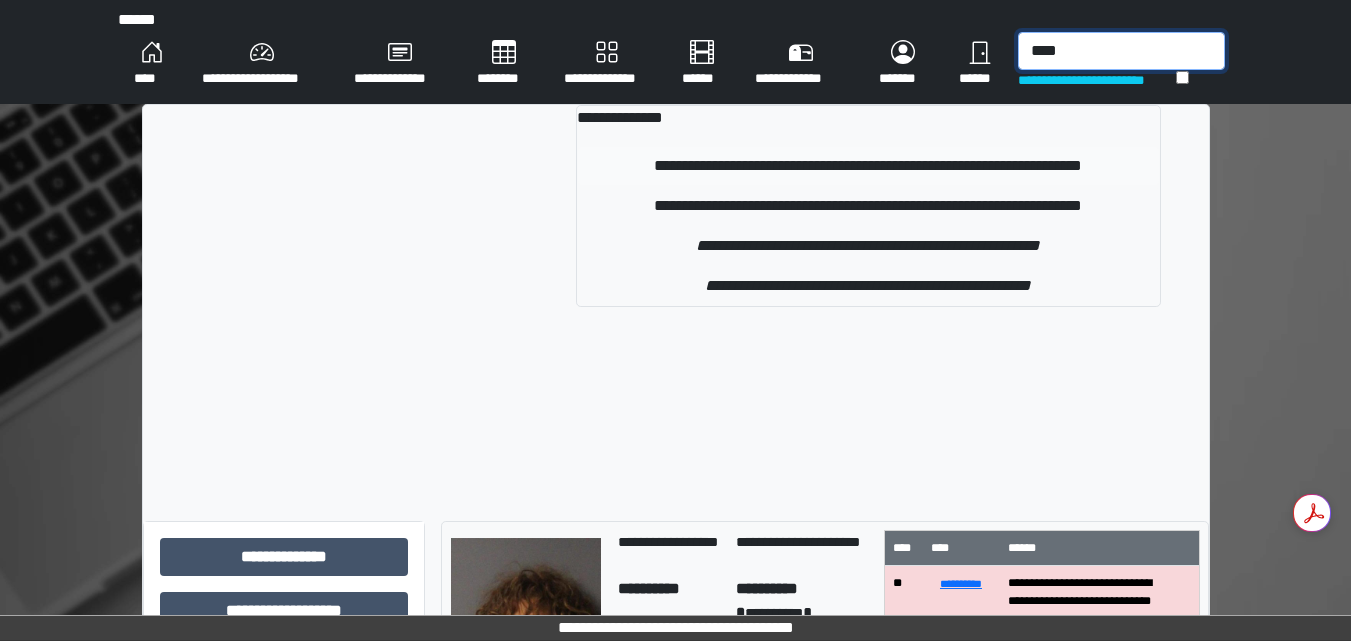 type on "****" 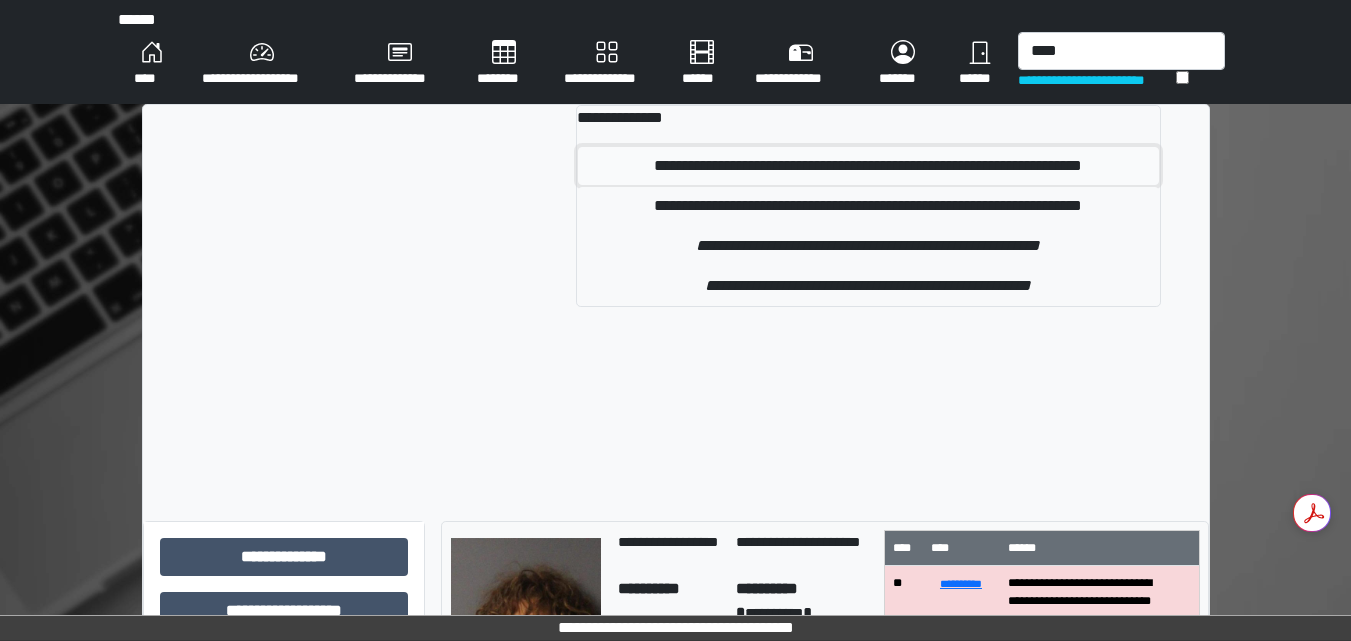 click on "**********" at bounding box center (868, 166) 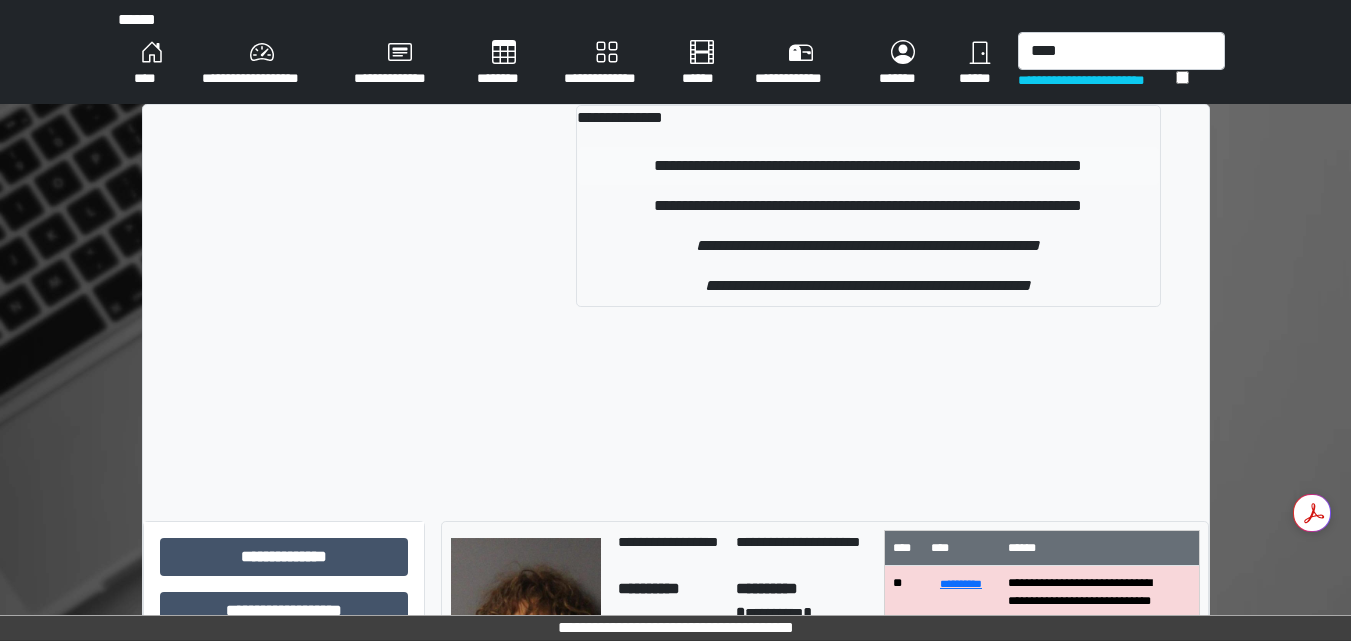type 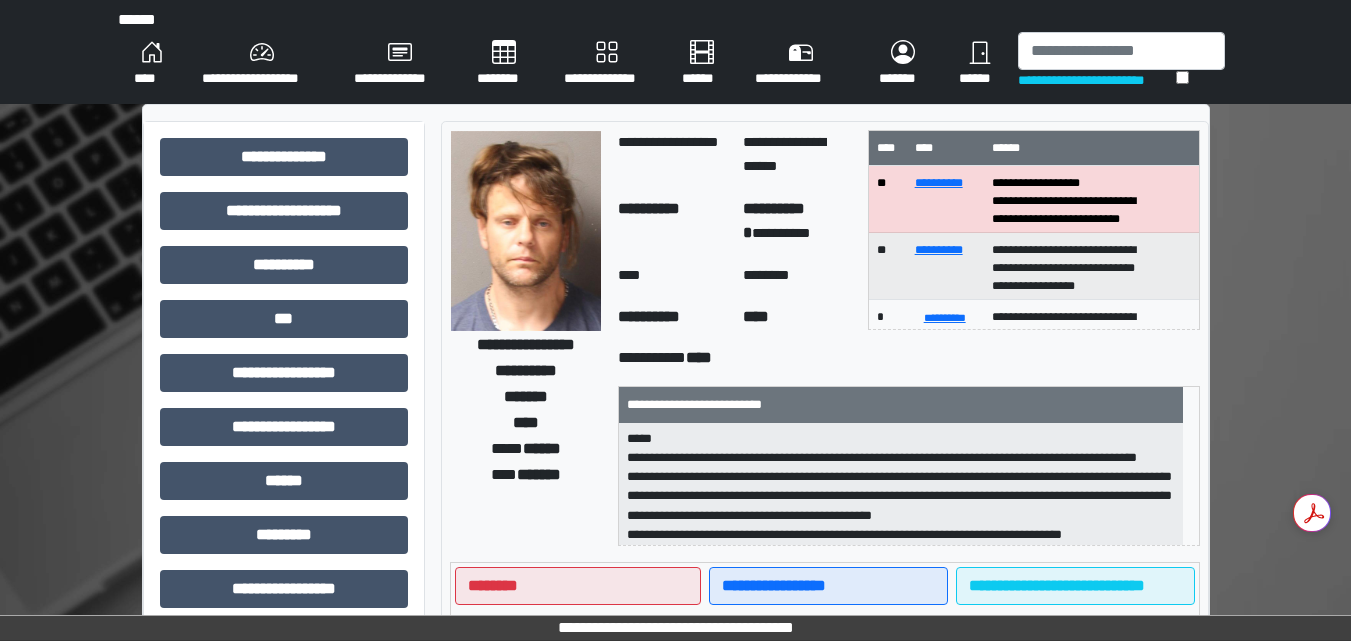 scroll, scrollTop: 0, scrollLeft: 0, axis: both 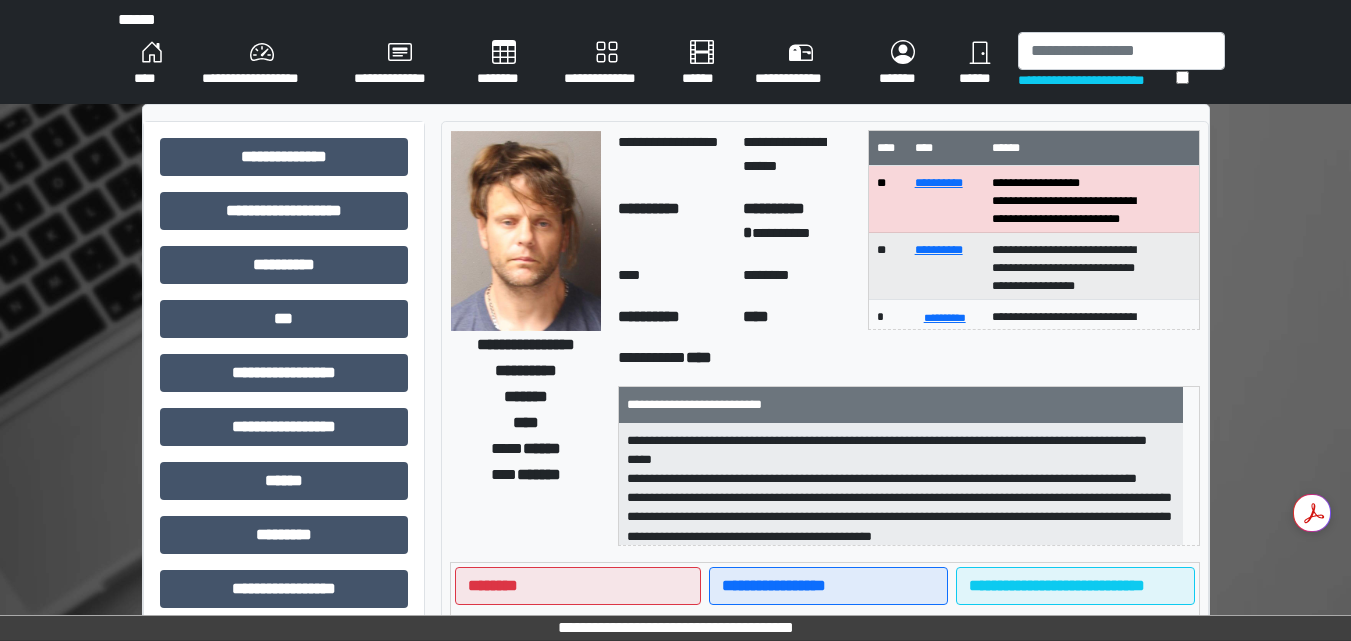 click on "****" at bounding box center (152, 64) 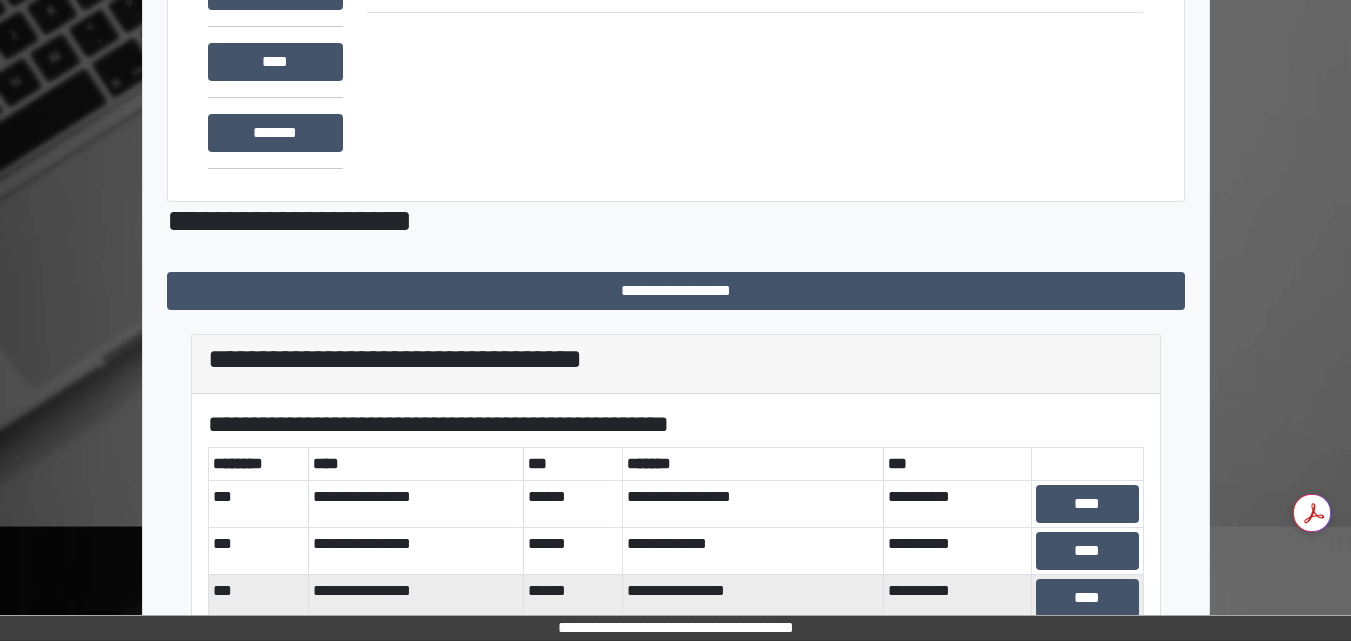 scroll, scrollTop: 129, scrollLeft: 0, axis: vertical 